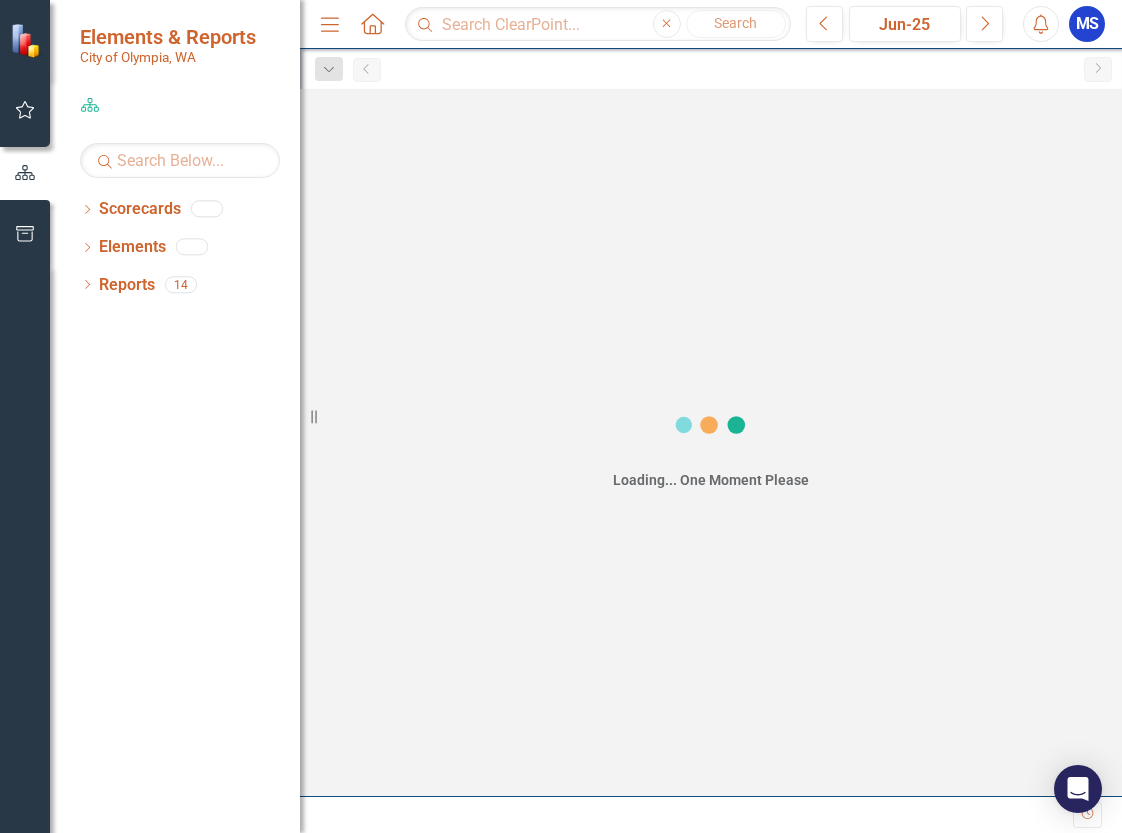 scroll, scrollTop: 0, scrollLeft: 0, axis: both 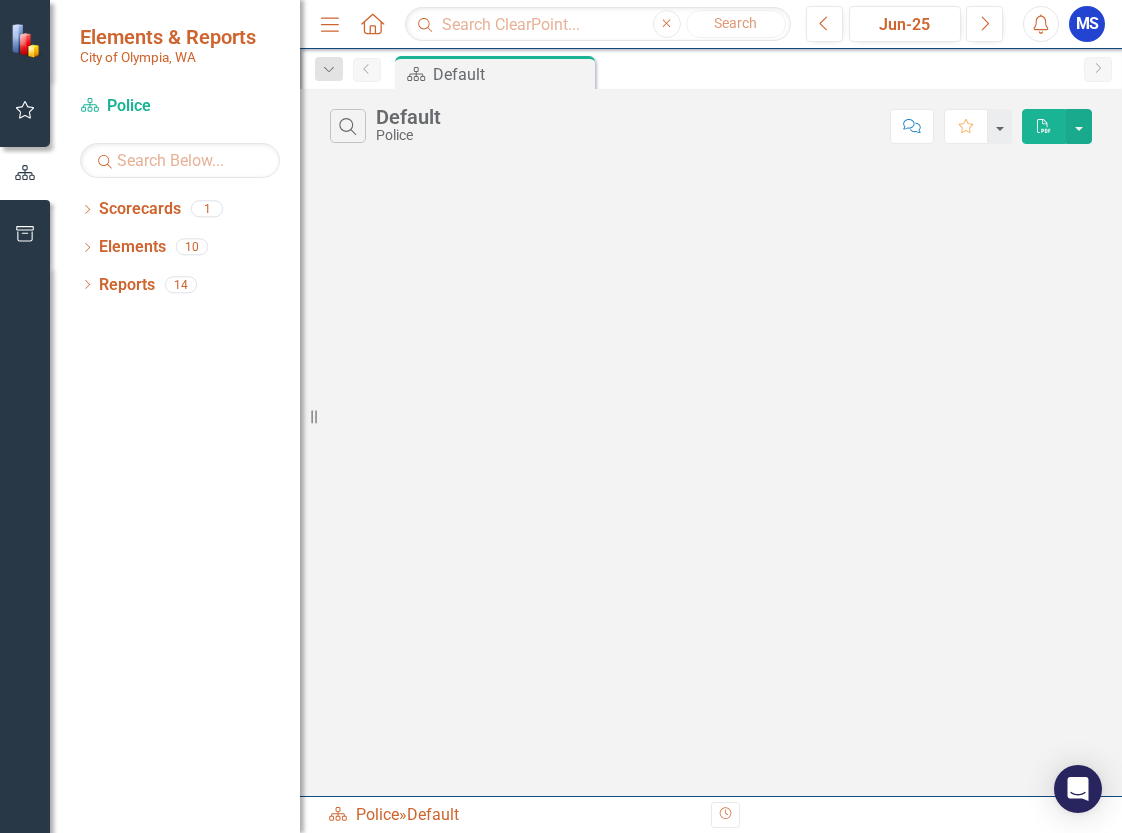 click on "Reports" at bounding box center (127, 285) 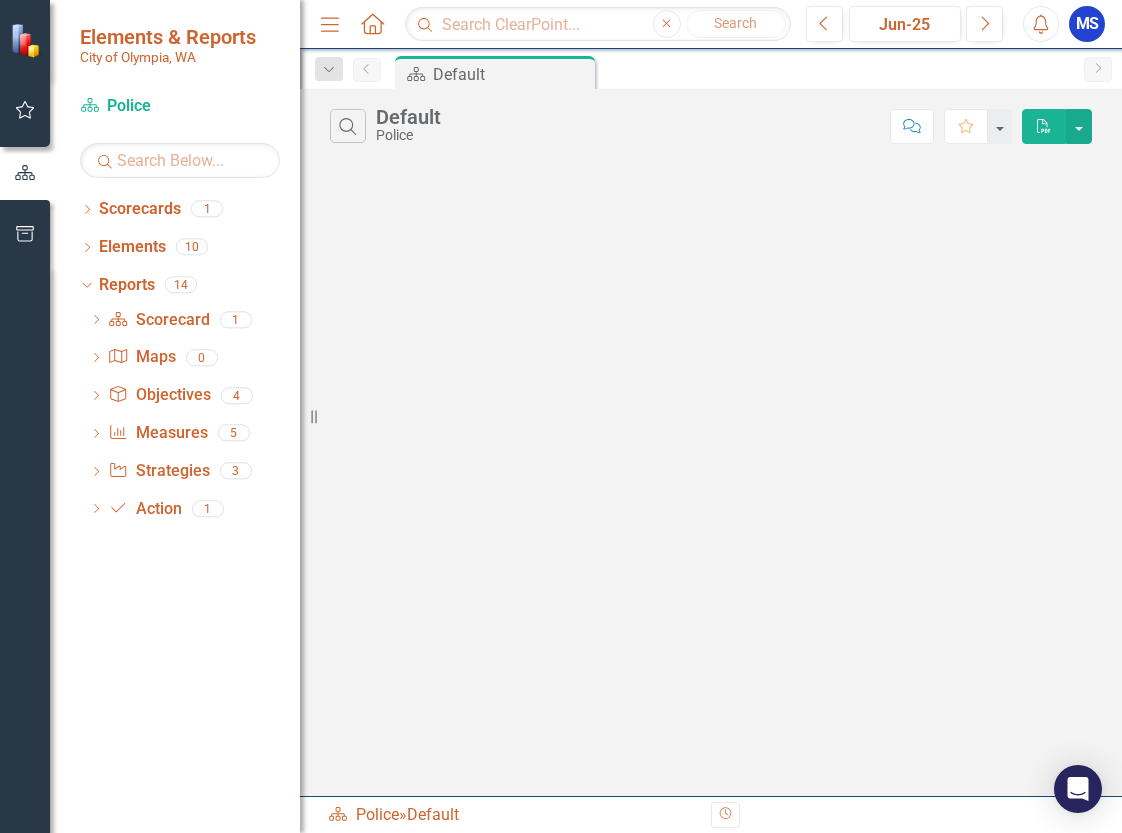 click on "Scorecard Scorecard" at bounding box center [158, 320] 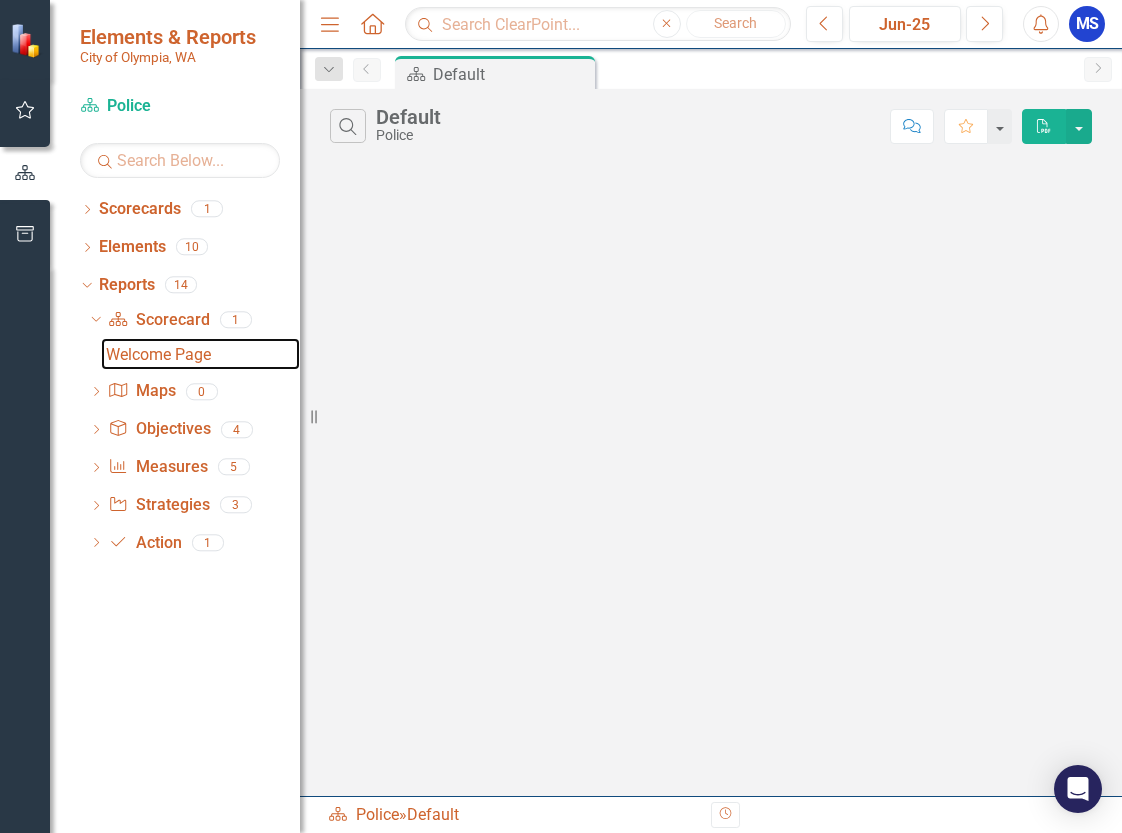 drag, startPoint x: 116, startPoint y: 352, endPoint x: 276, endPoint y: 364, distance: 160.44937 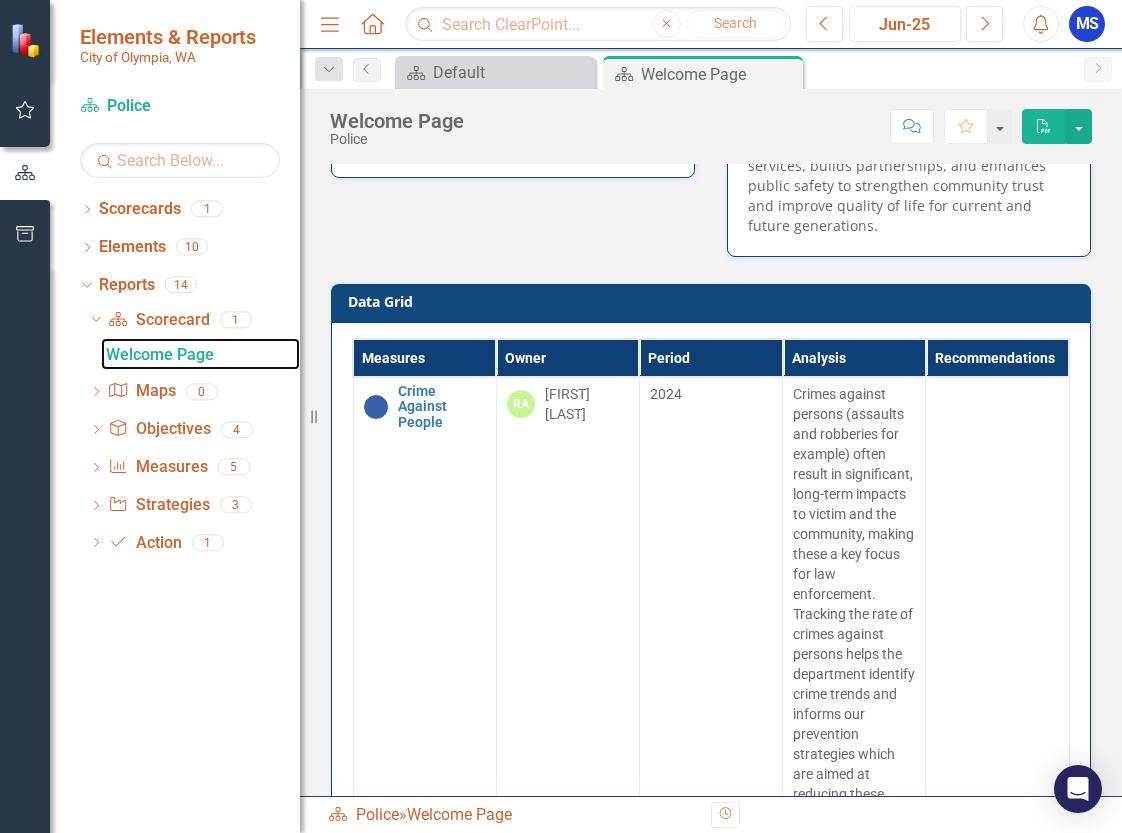 scroll, scrollTop: 0, scrollLeft: 0, axis: both 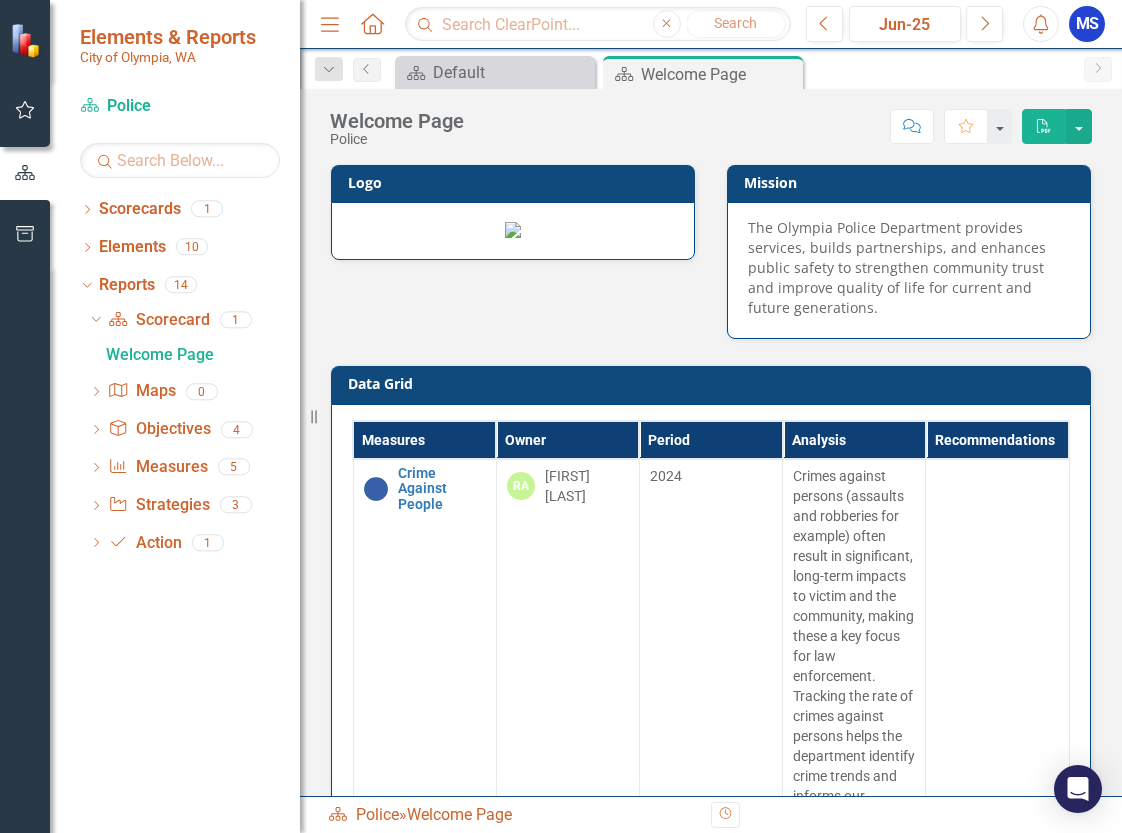 click on "Dropdown" at bounding box center (87, 249) 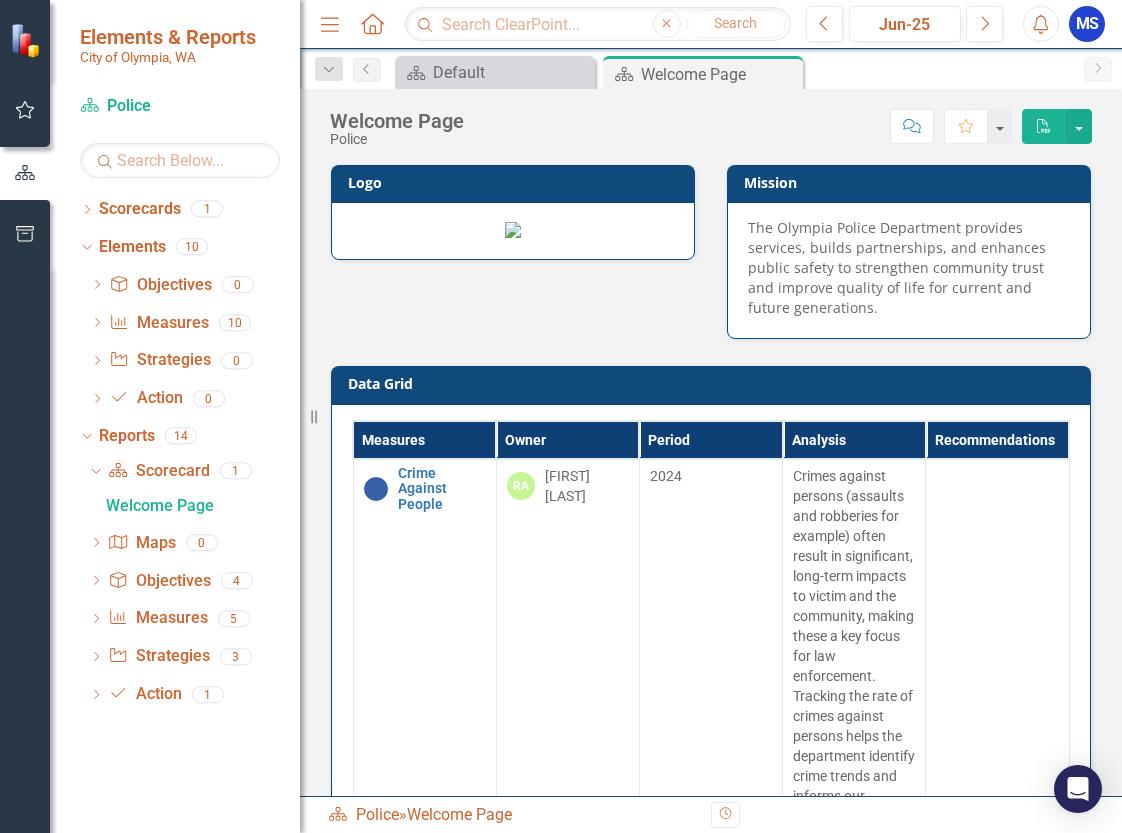 click on "Dropdown" at bounding box center (84, 246) 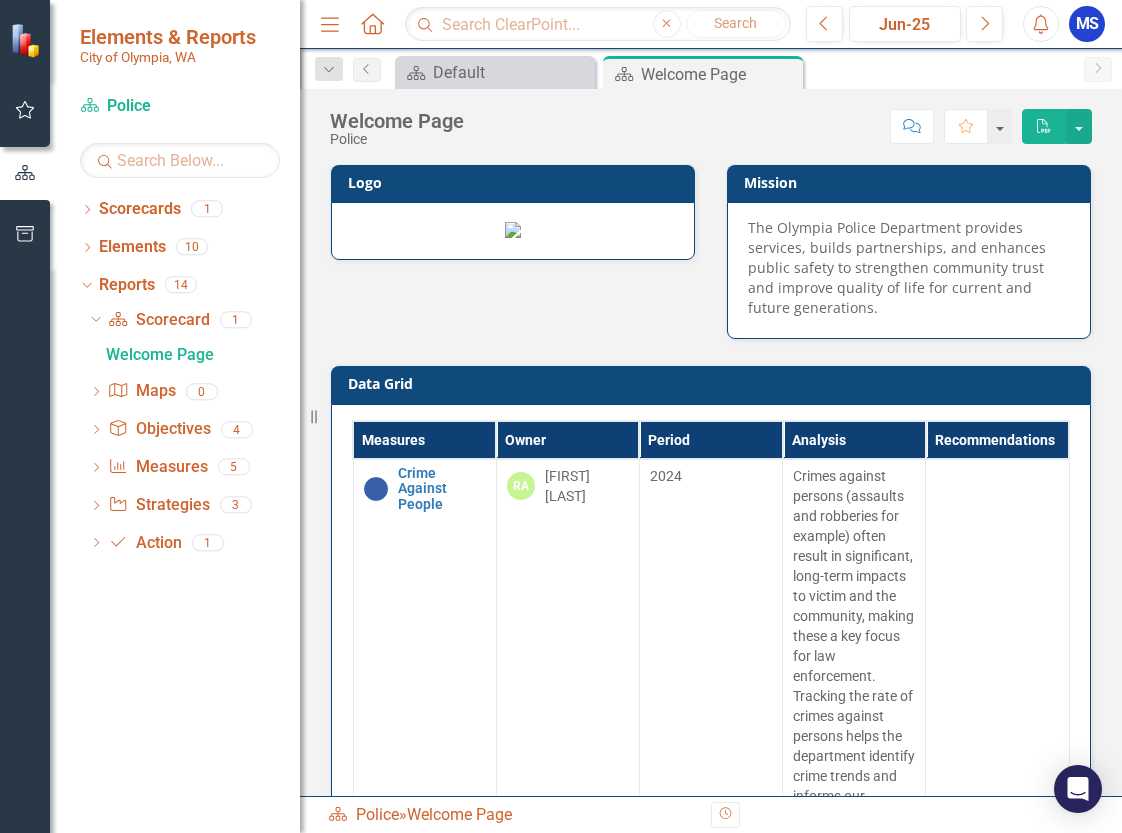 click on "Dropdown" at bounding box center [84, 284] 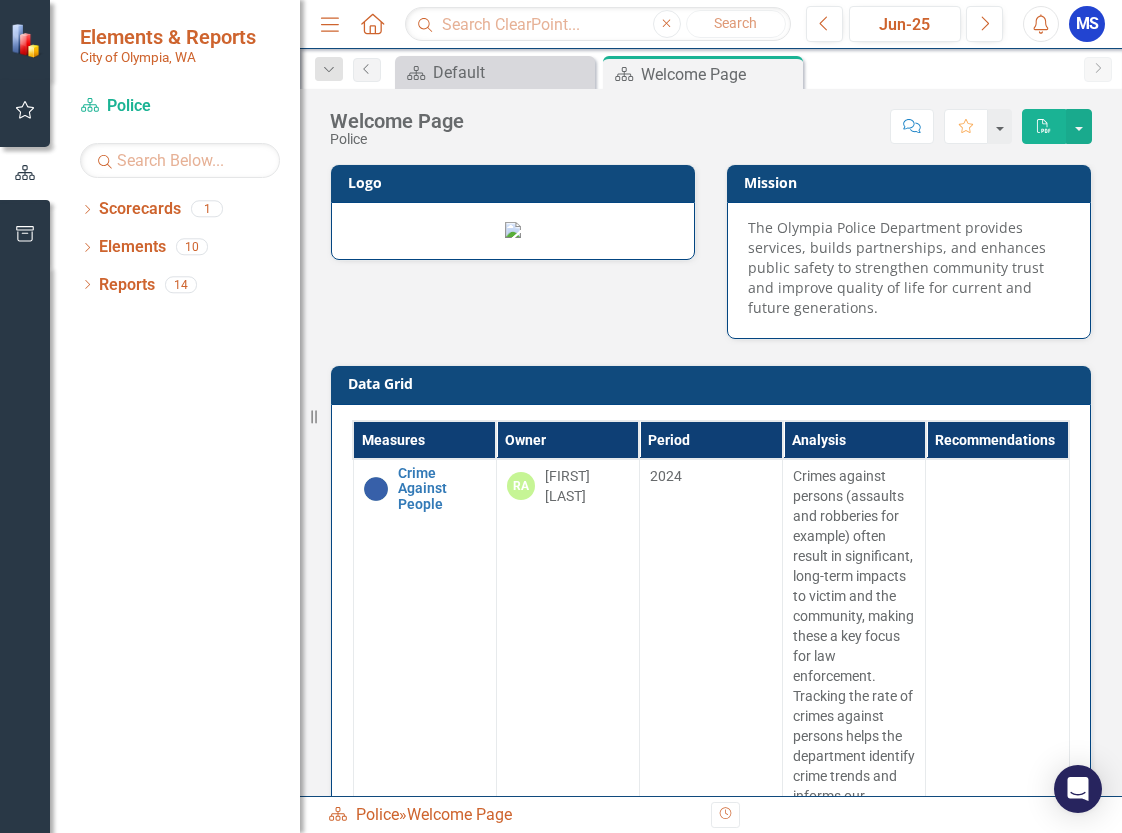 click on "Dropdown" at bounding box center (87, 286) 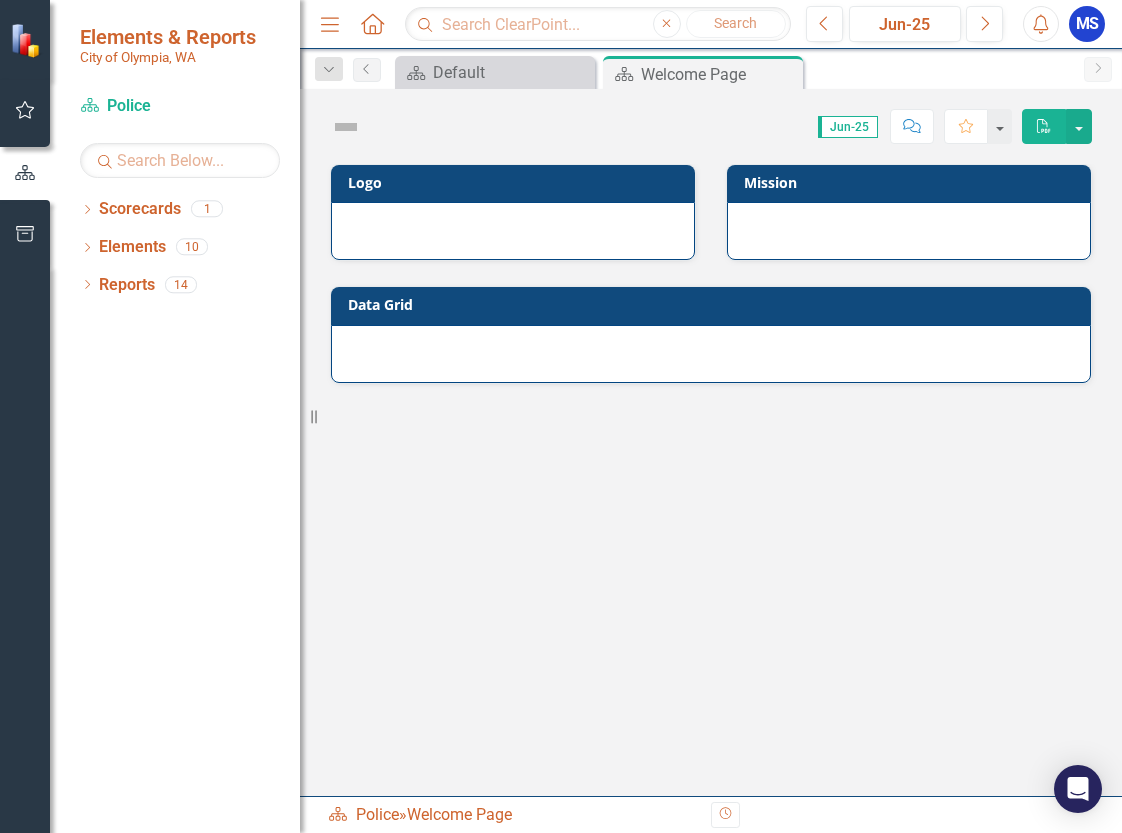 scroll, scrollTop: 0, scrollLeft: 0, axis: both 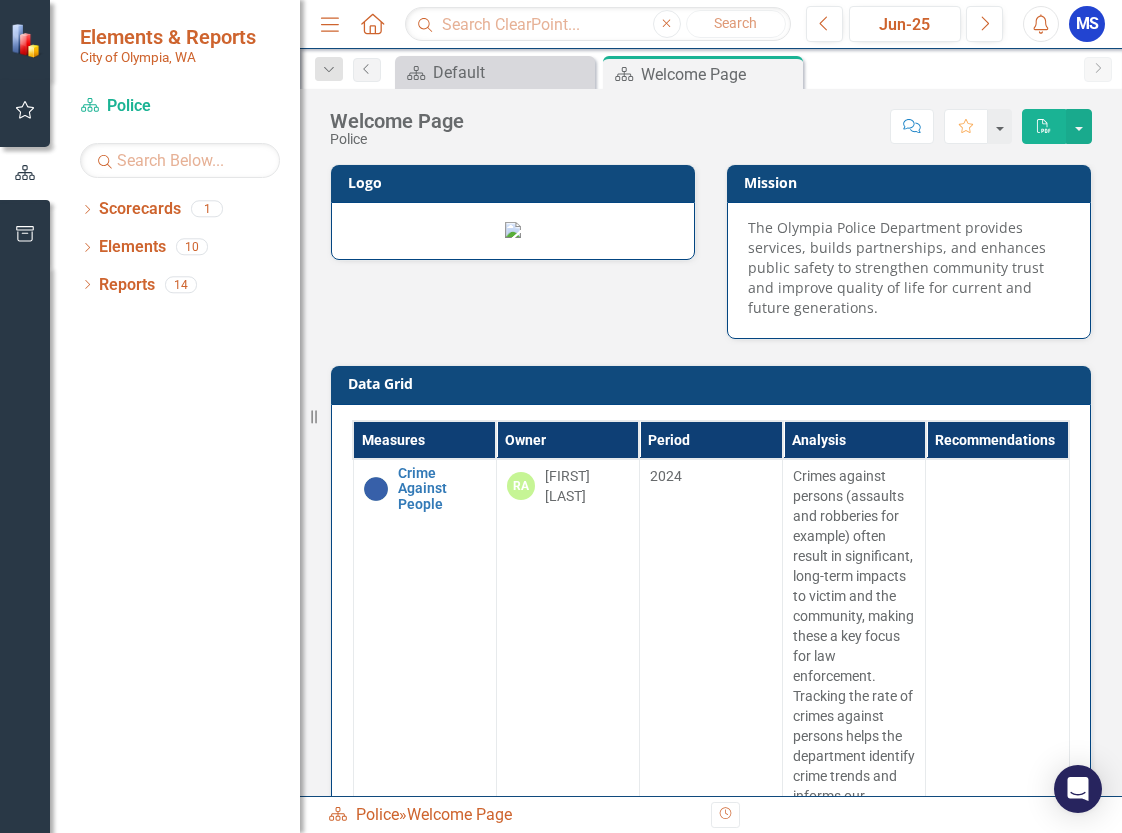 click on "Dropdown" at bounding box center [87, 287] 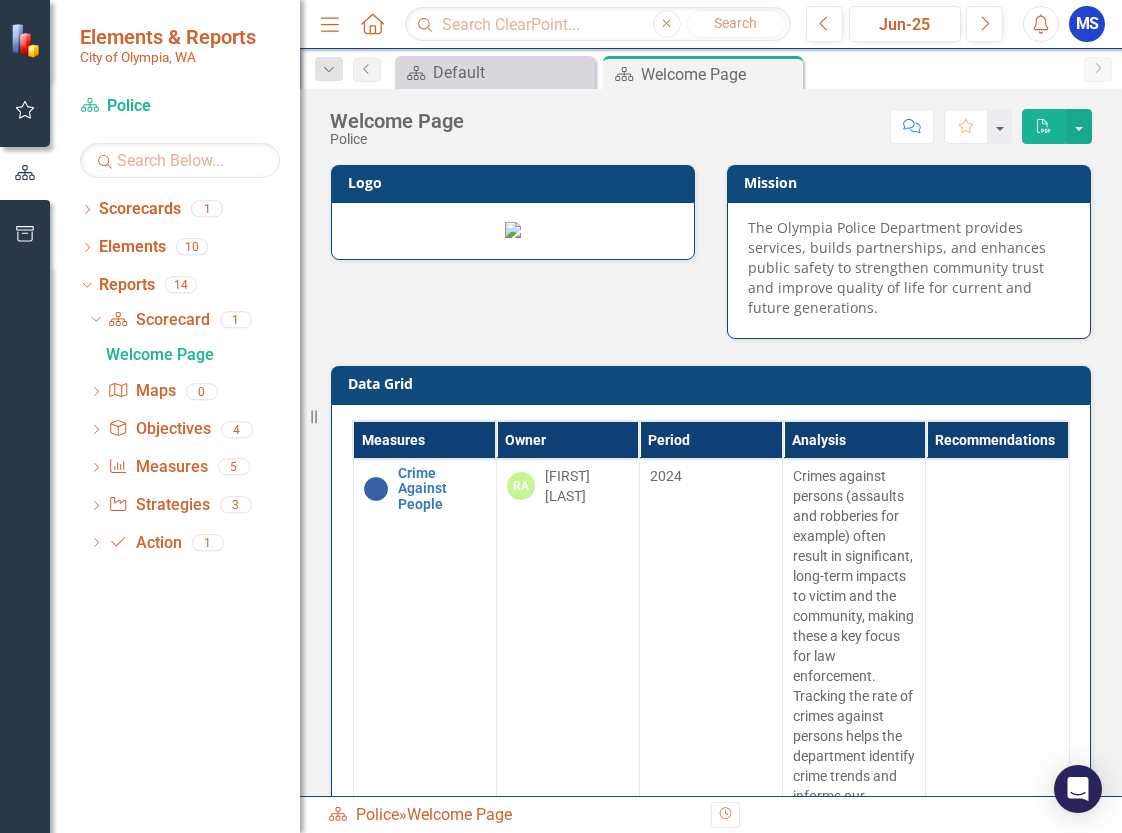 click on "Dropdown" at bounding box center [93, 319] 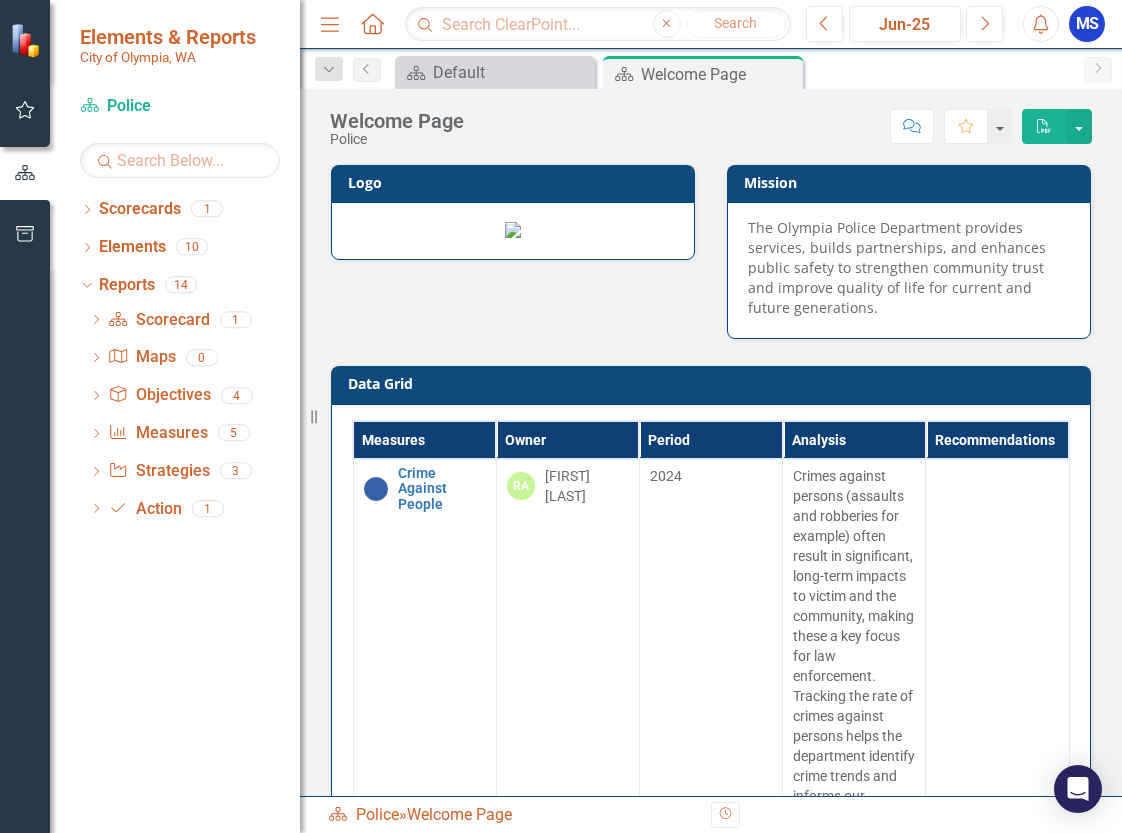 click on "Dropdown" at bounding box center (96, 321) 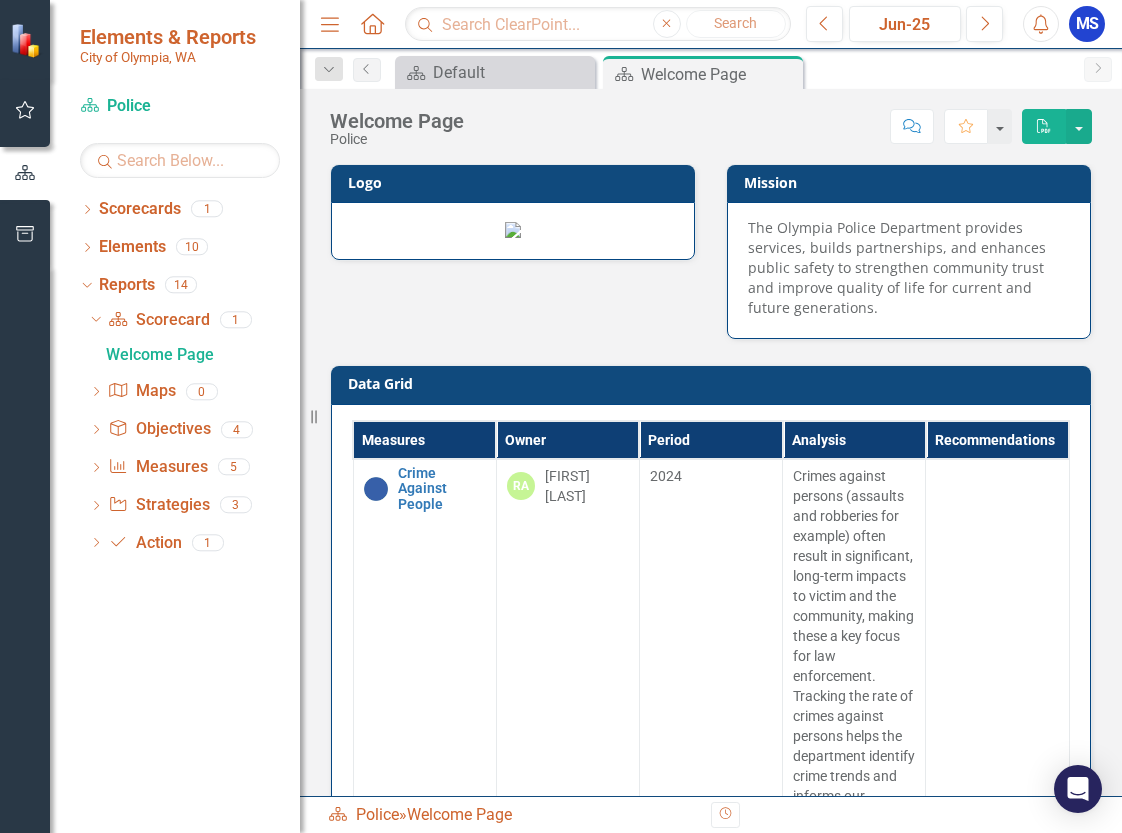 click at bounding box center [96, 429] 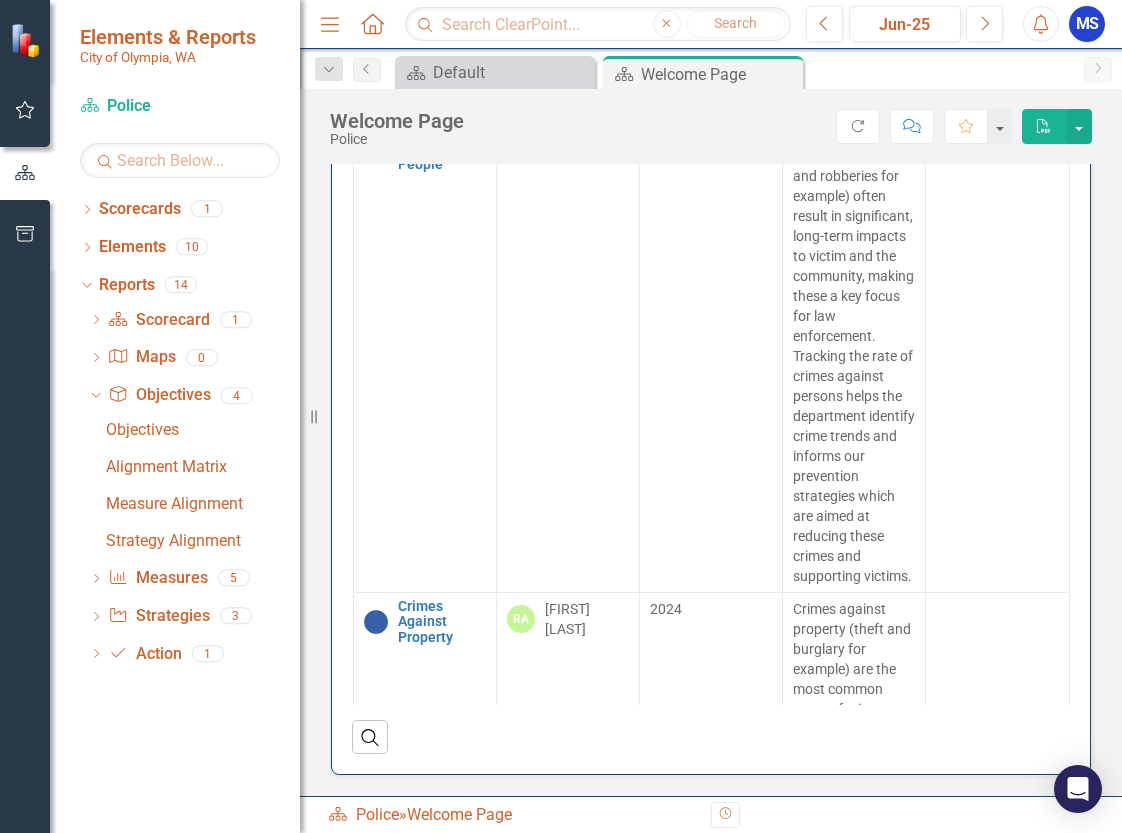 scroll, scrollTop: 0, scrollLeft: 0, axis: both 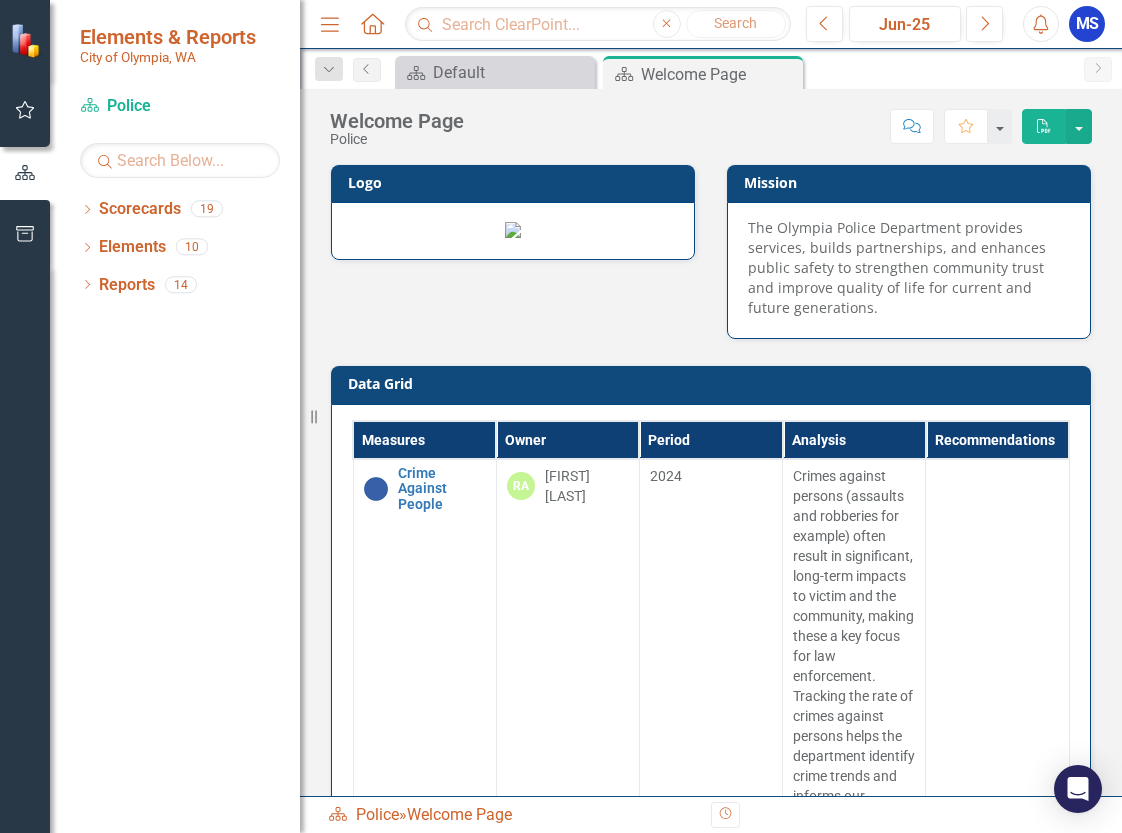 click on "Dropdown Scorecards 19" at bounding box center (190, 212) 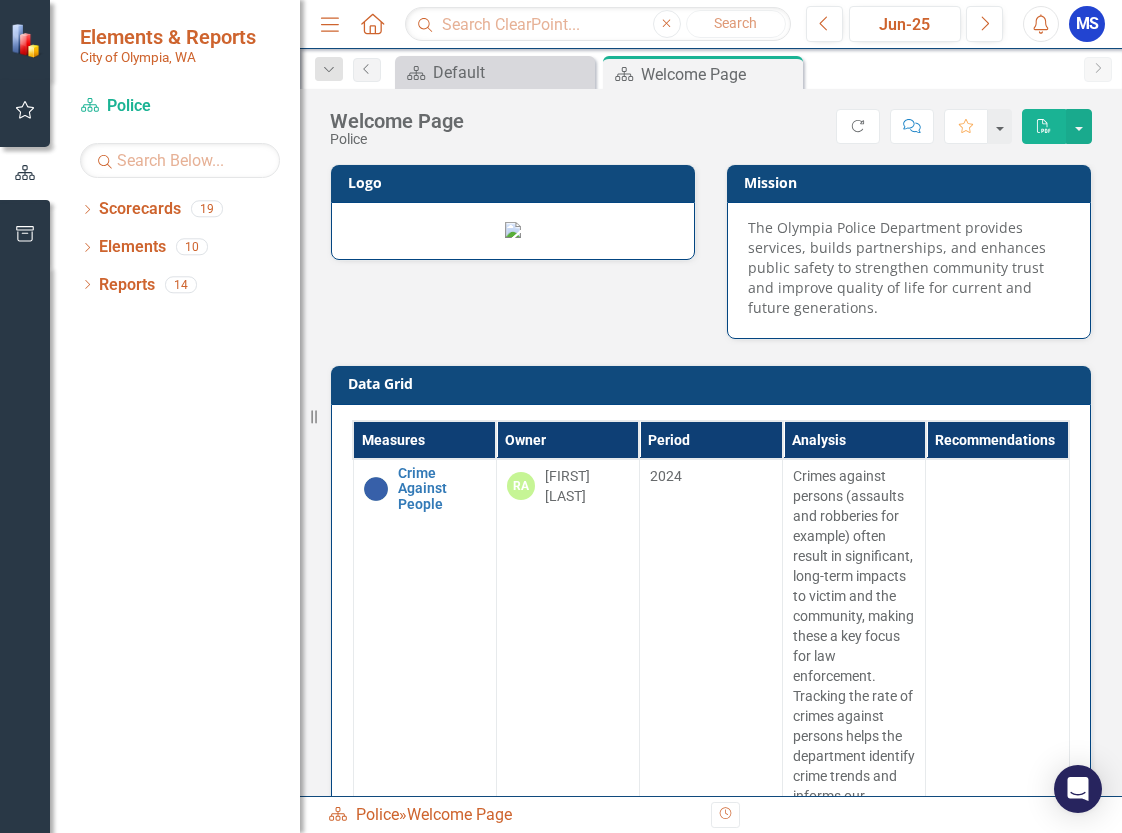 click on "Dropdown" at bounding box center (87, 211) 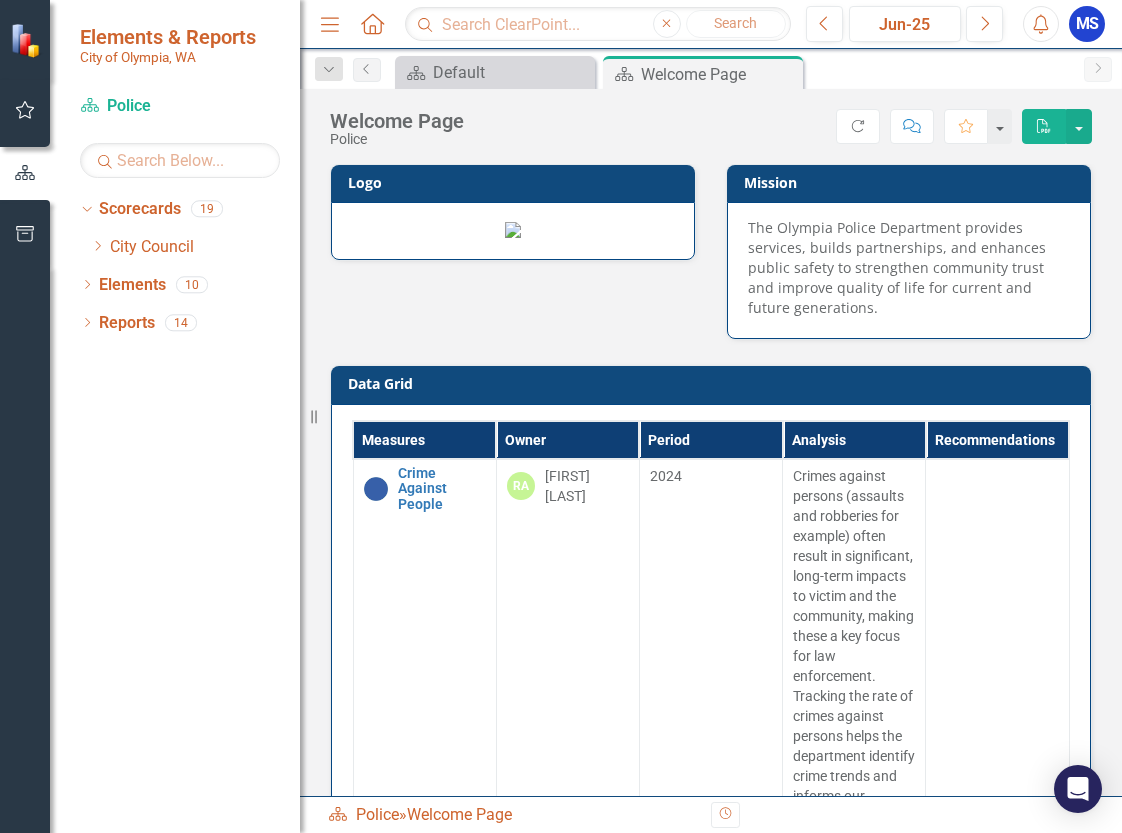 click on "Dropdown" at bounding box center (97, 247) 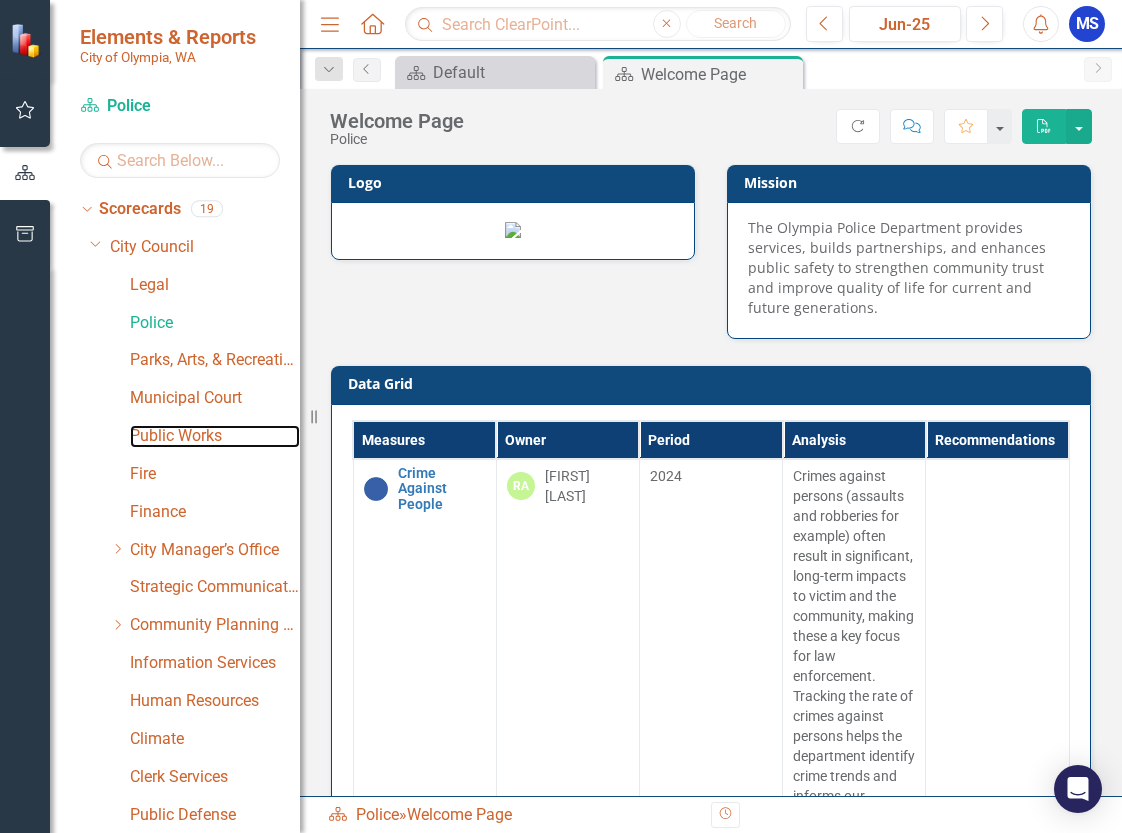 click on "Public Works" at bounding box center (215, 436) 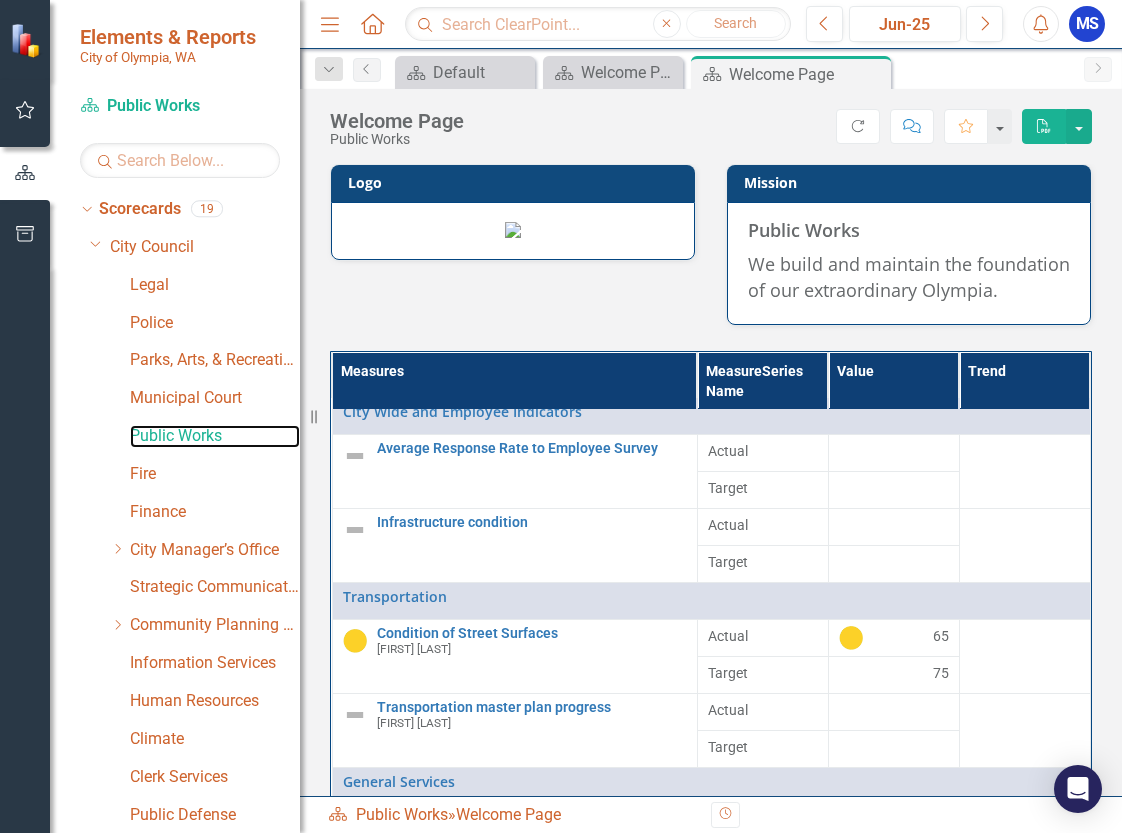 scroll, scrollTop: 0, scrollLeft: 0, axis: both 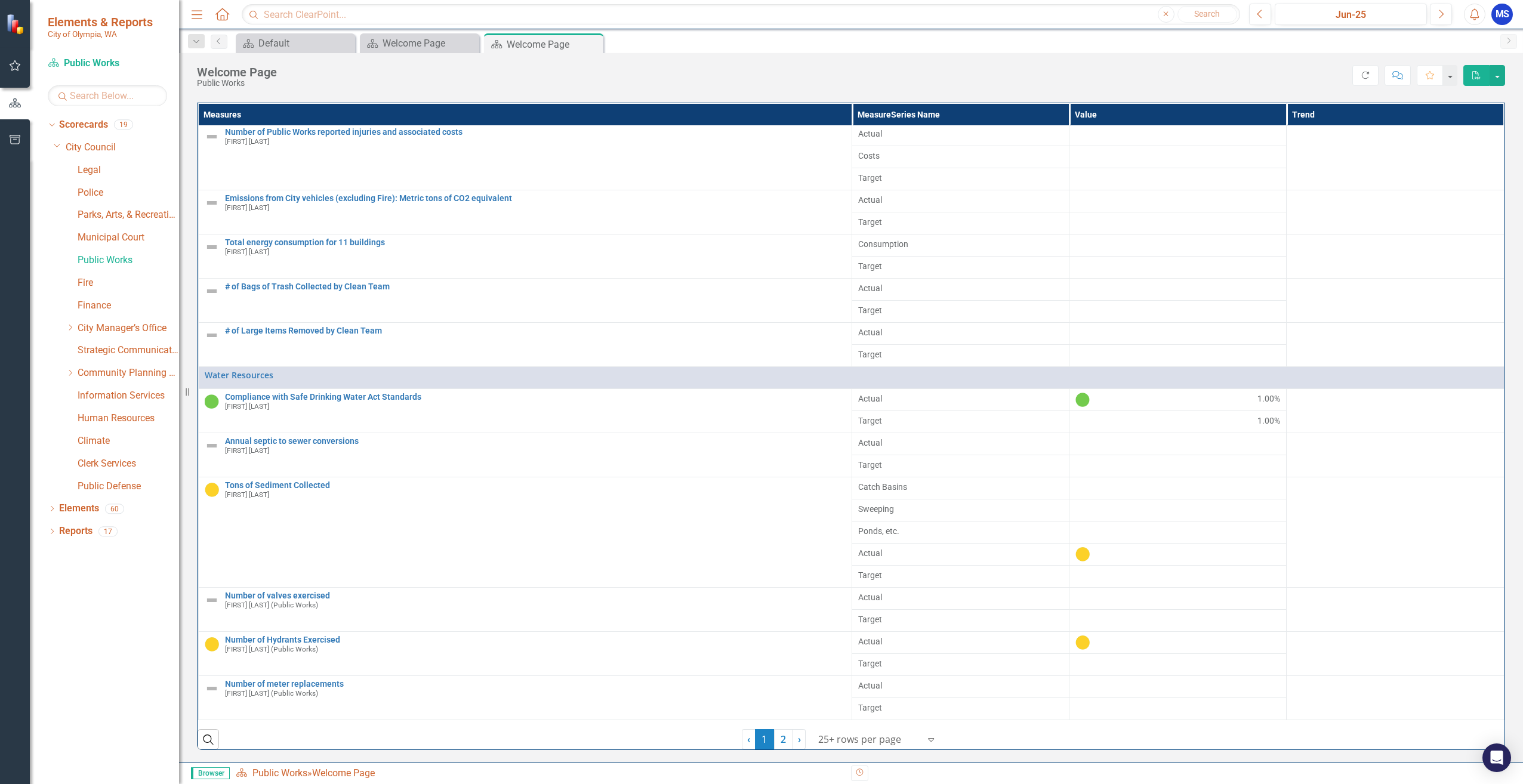 click on "2" at bounding box center [784, 739] 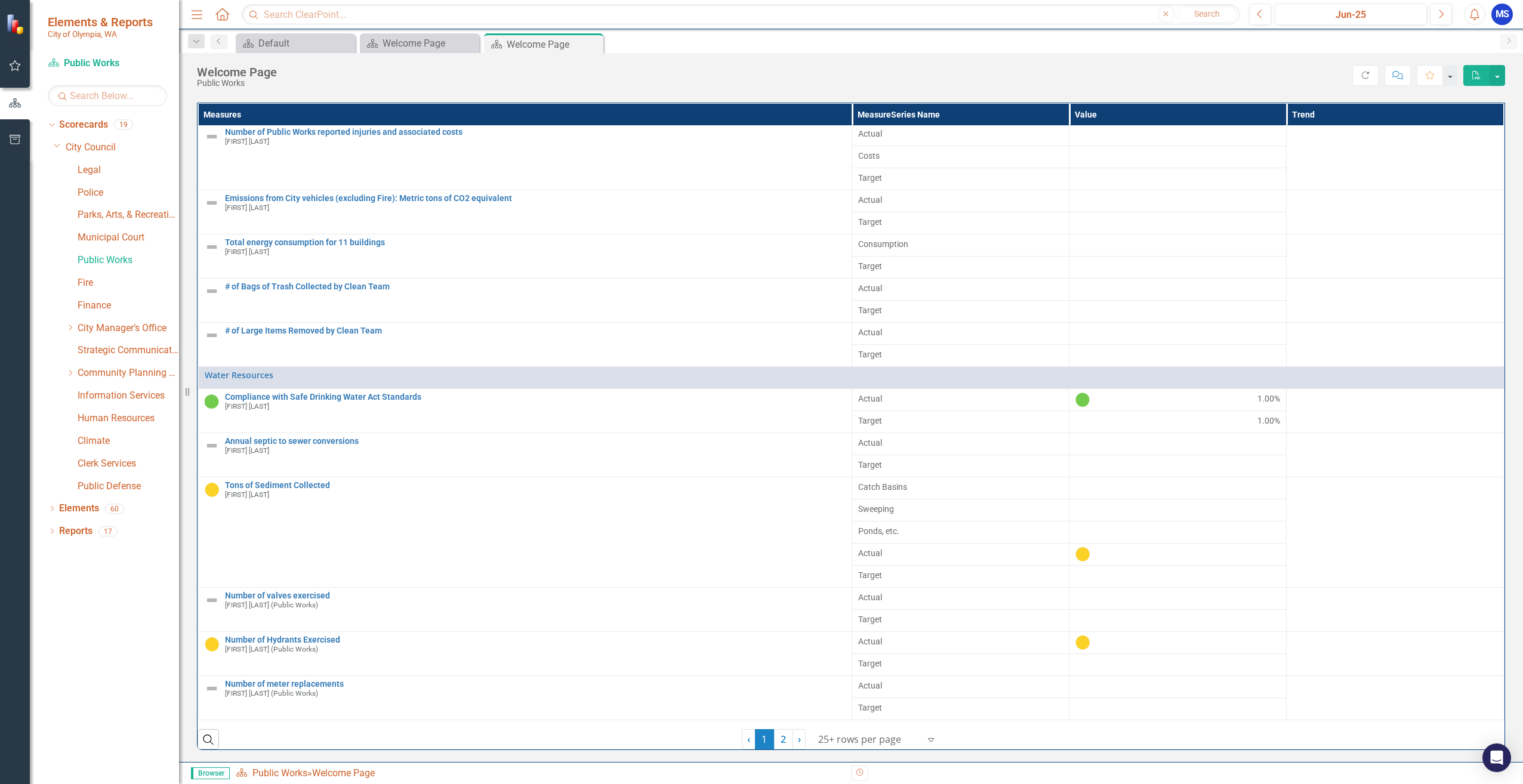 scroll, scrollTop: 0, scrollLeft: 0, axis: both 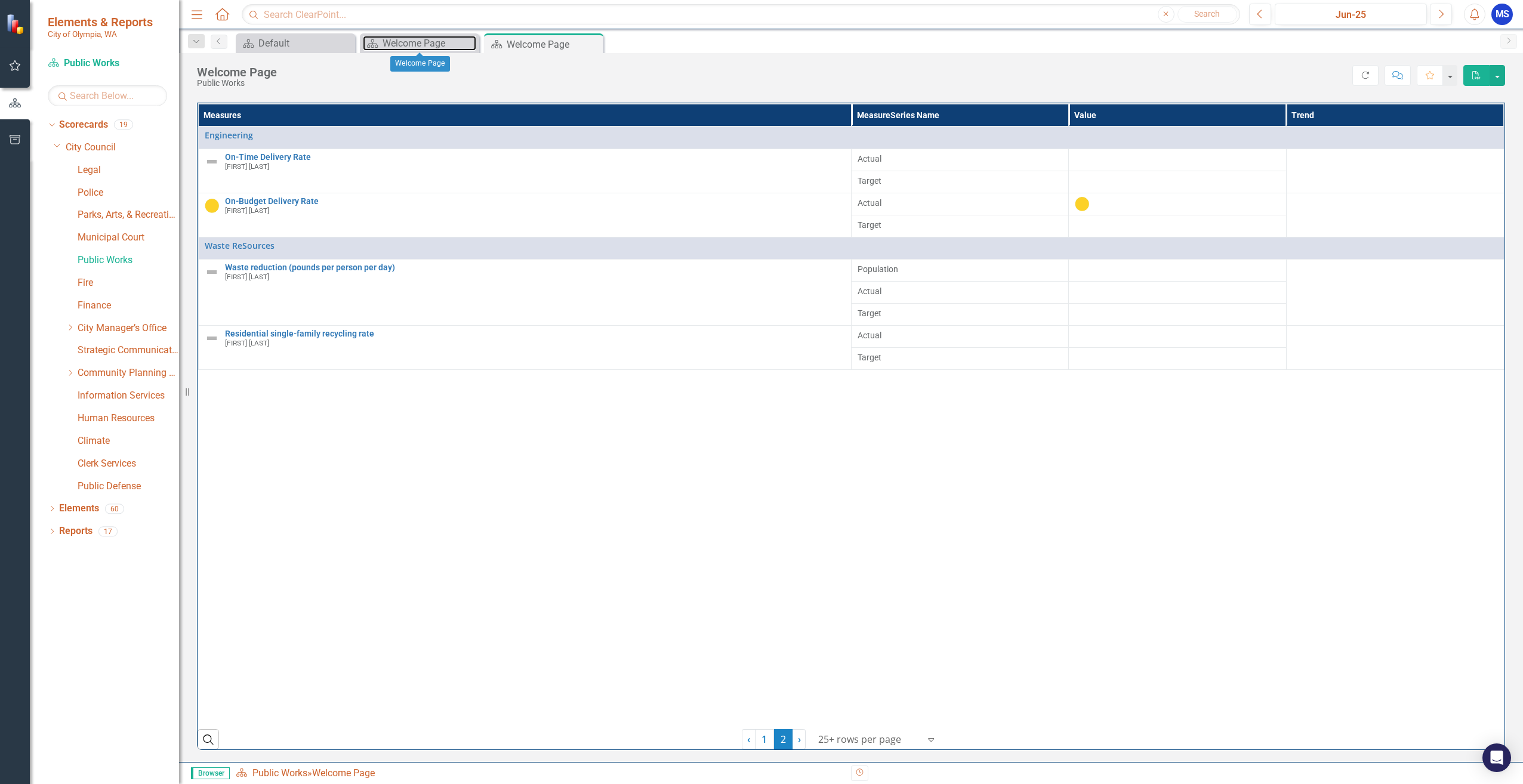 click on "Welcome Page" at bounding box center (429, 43) 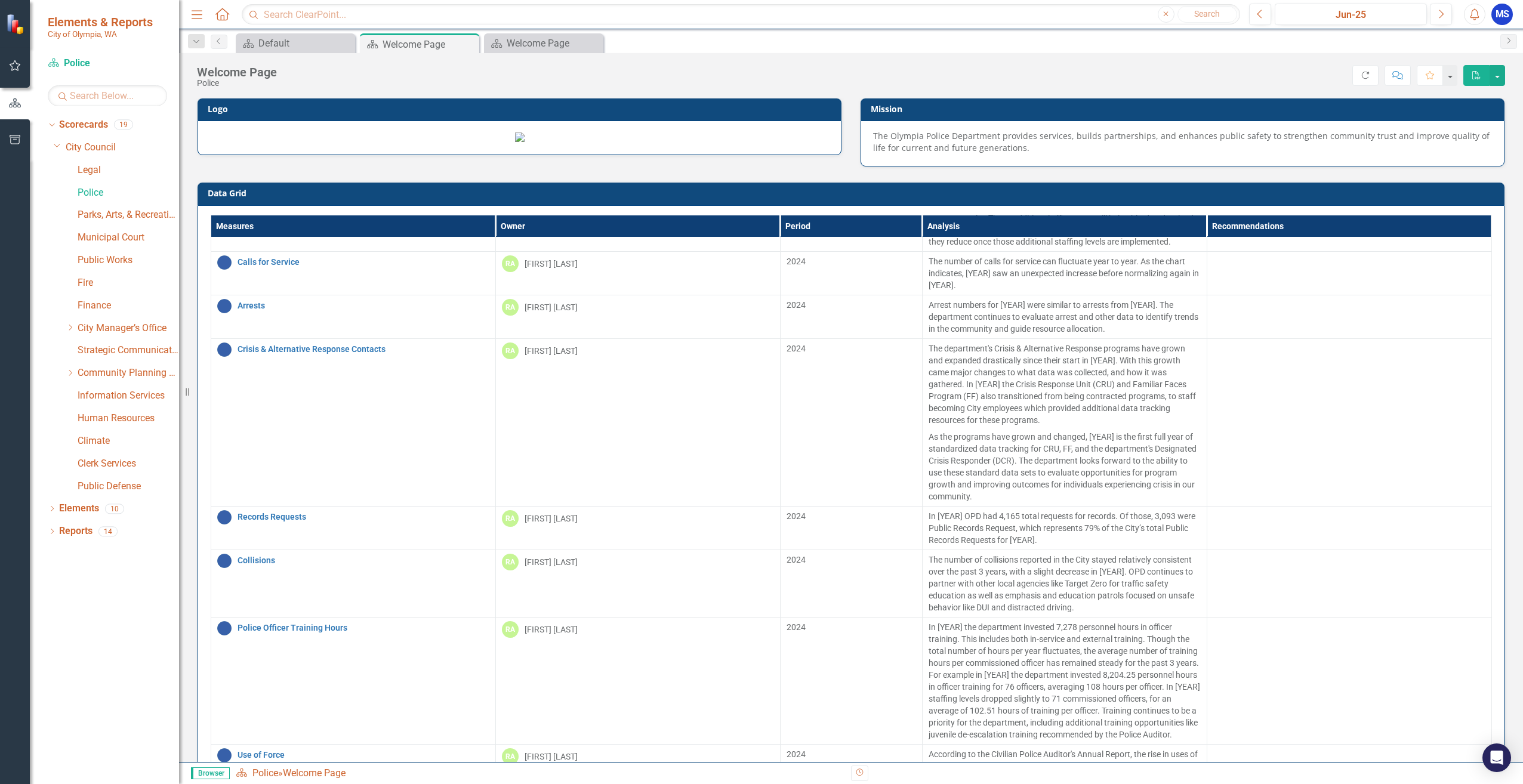 scroll, scrollTop: 389, scrollLeft: 0, axis: vertical 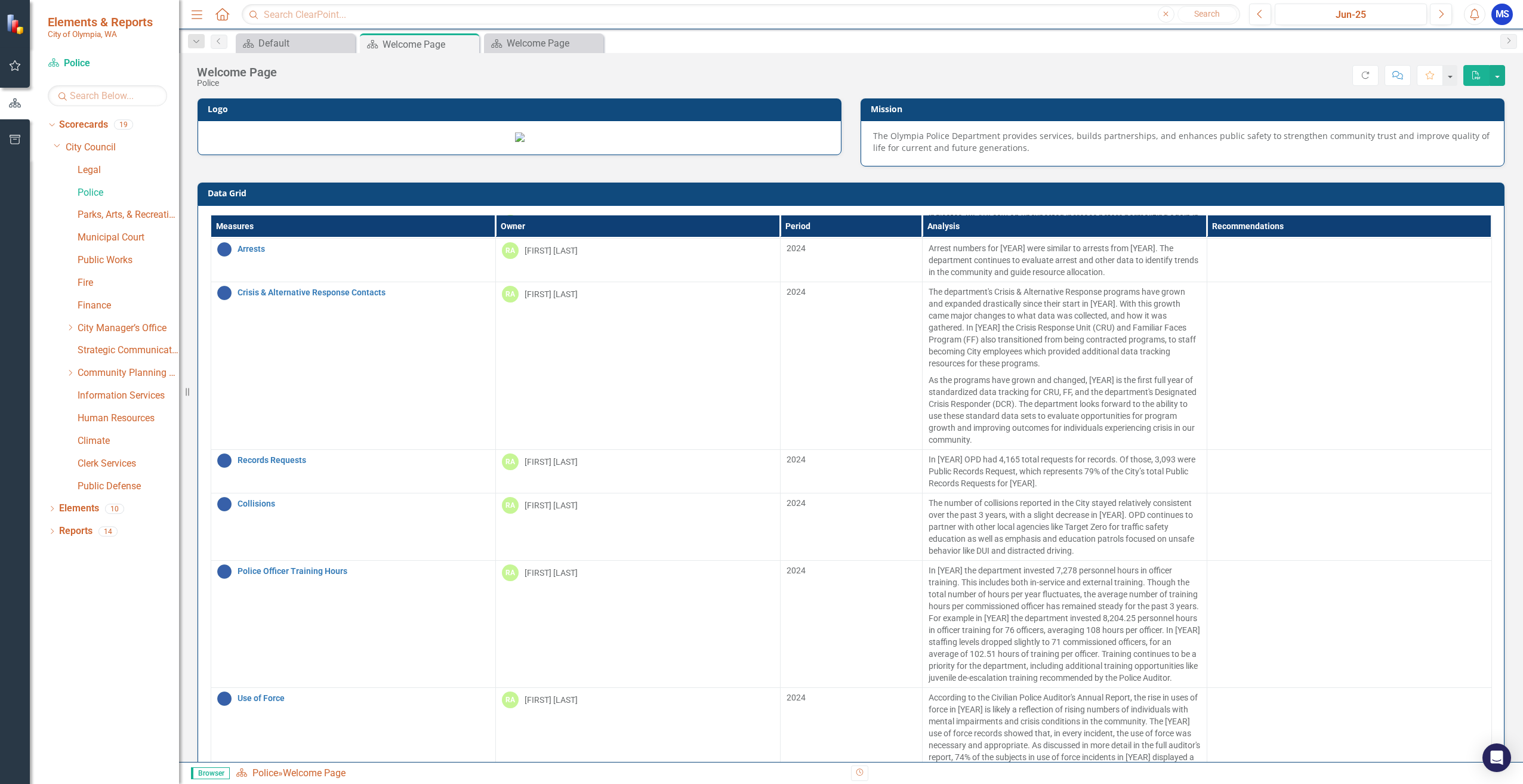 click on "Close" at bounding box center [0, 0] 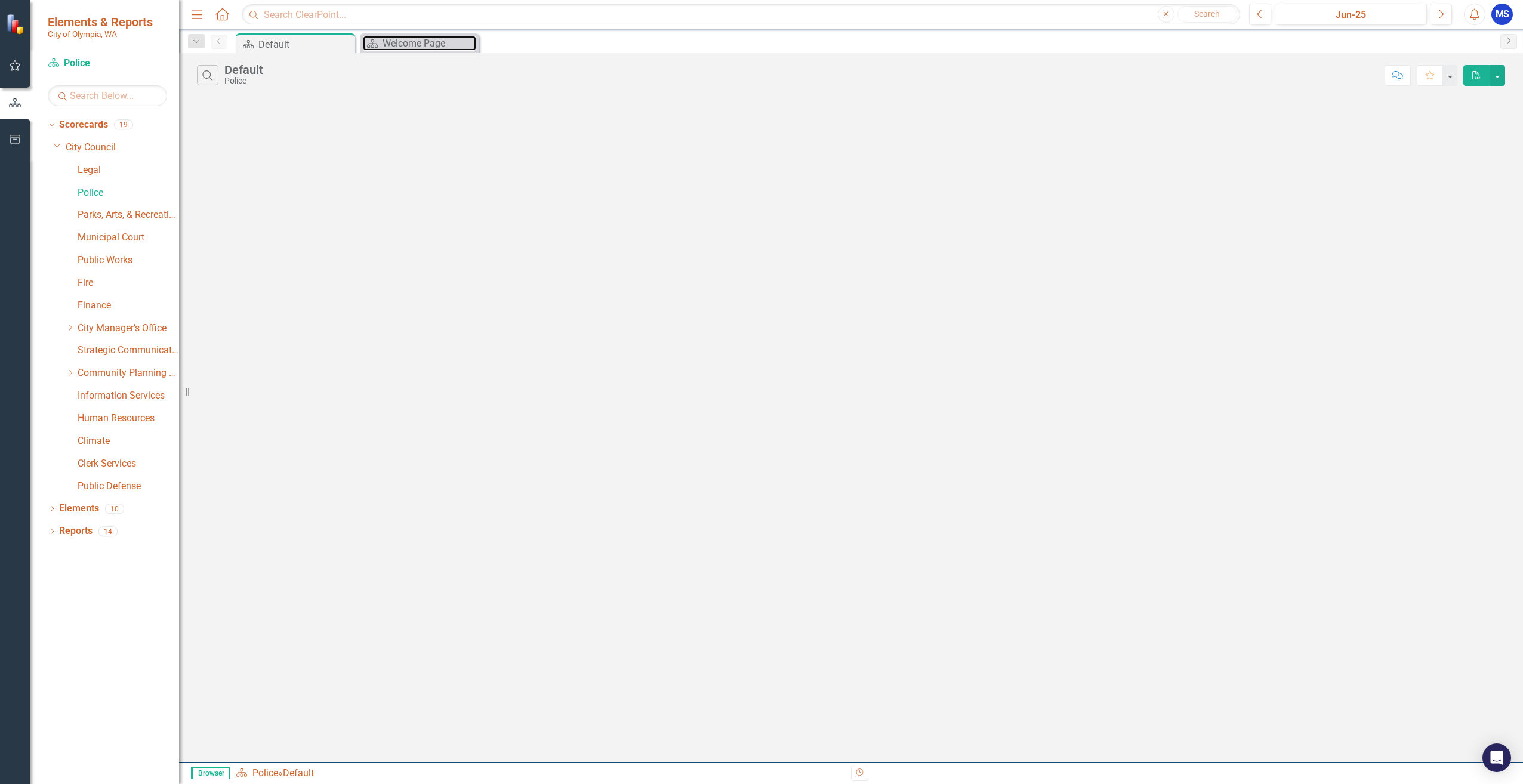click on "Welcome Page" at bounding box center (429, 43) 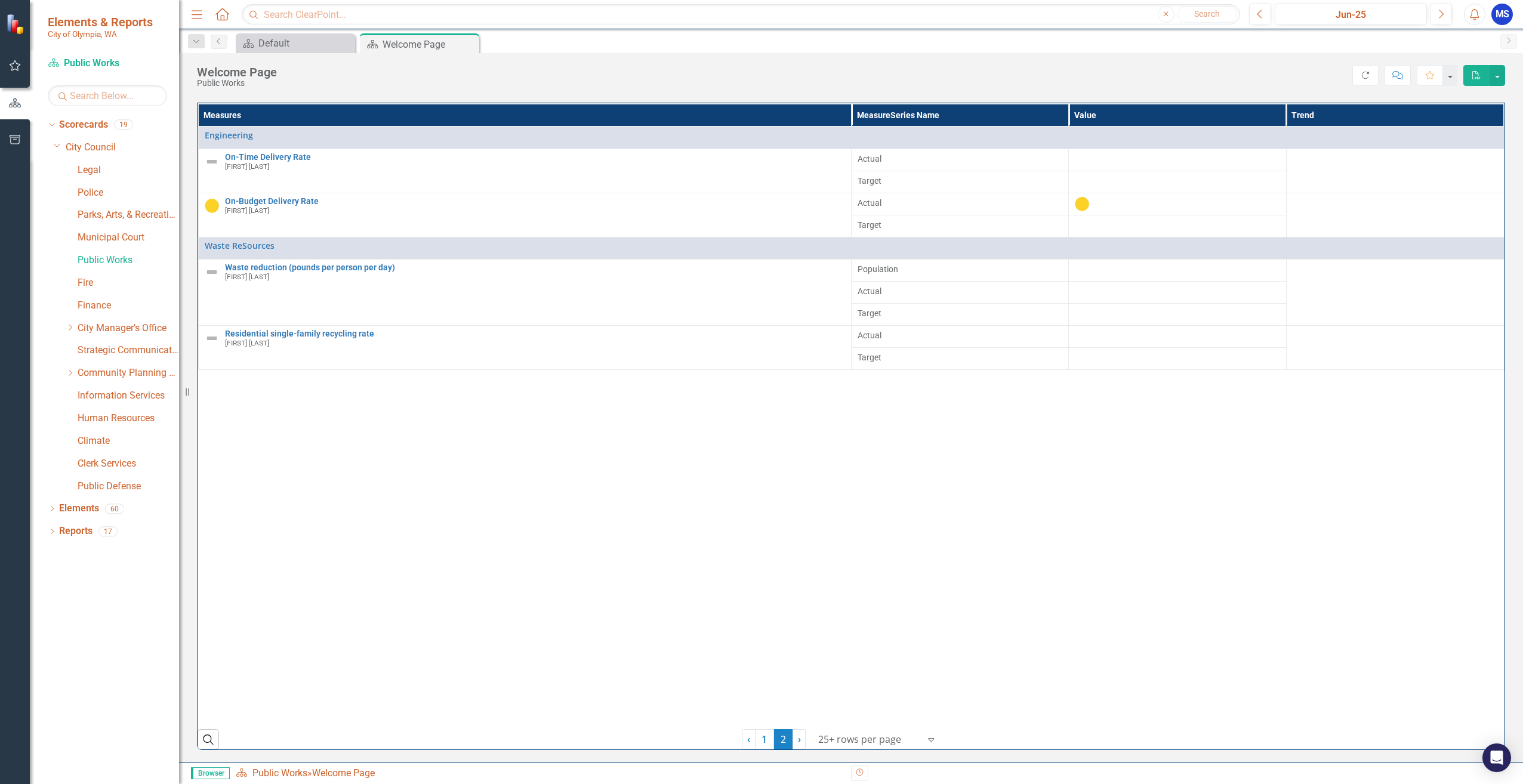 scroll, scrollTop: 183, scrollLeft: 0, axis: vertical 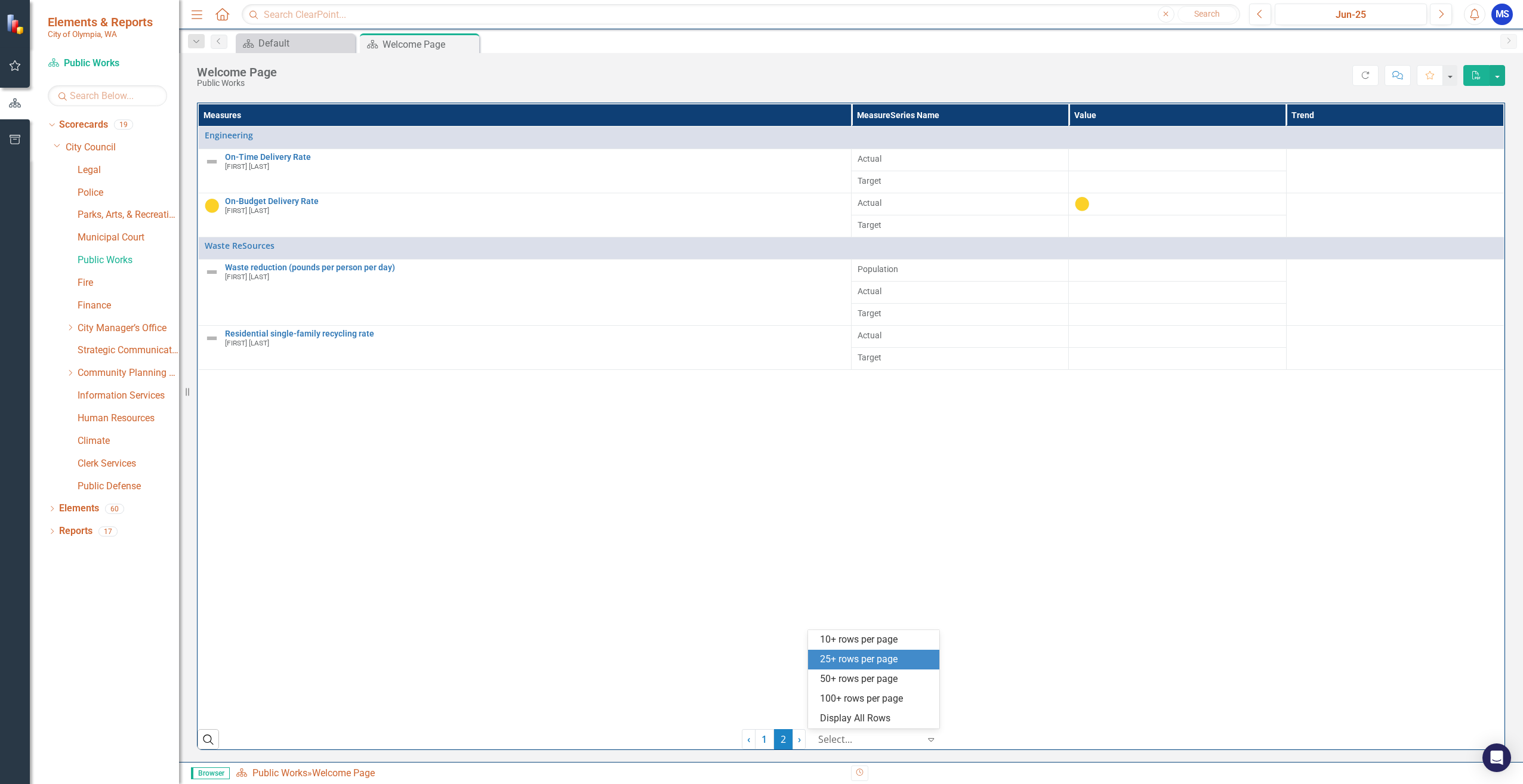 click at bounding box center (869, 739) 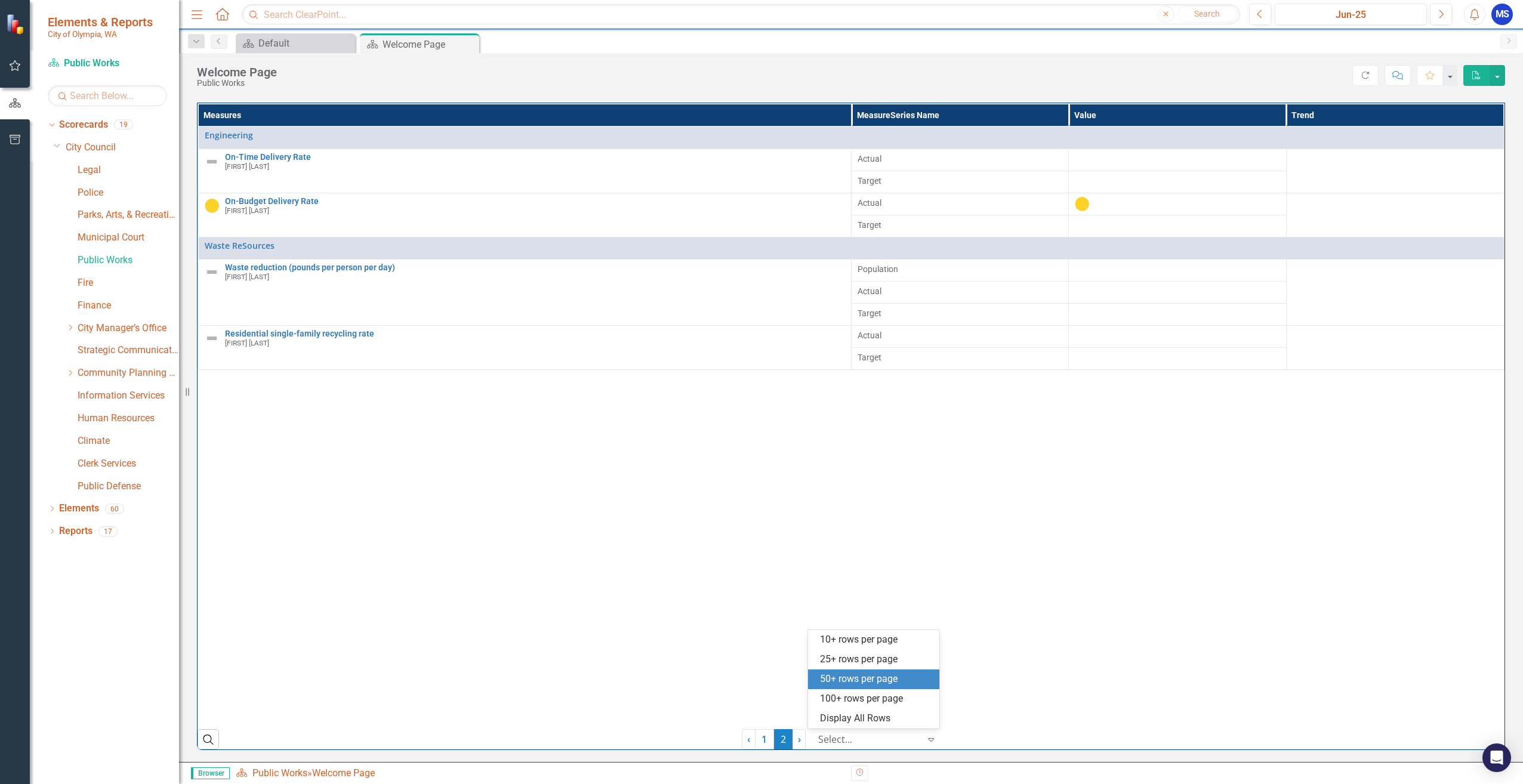 click on "50+ rows per page" at bounding box center [876, 679] 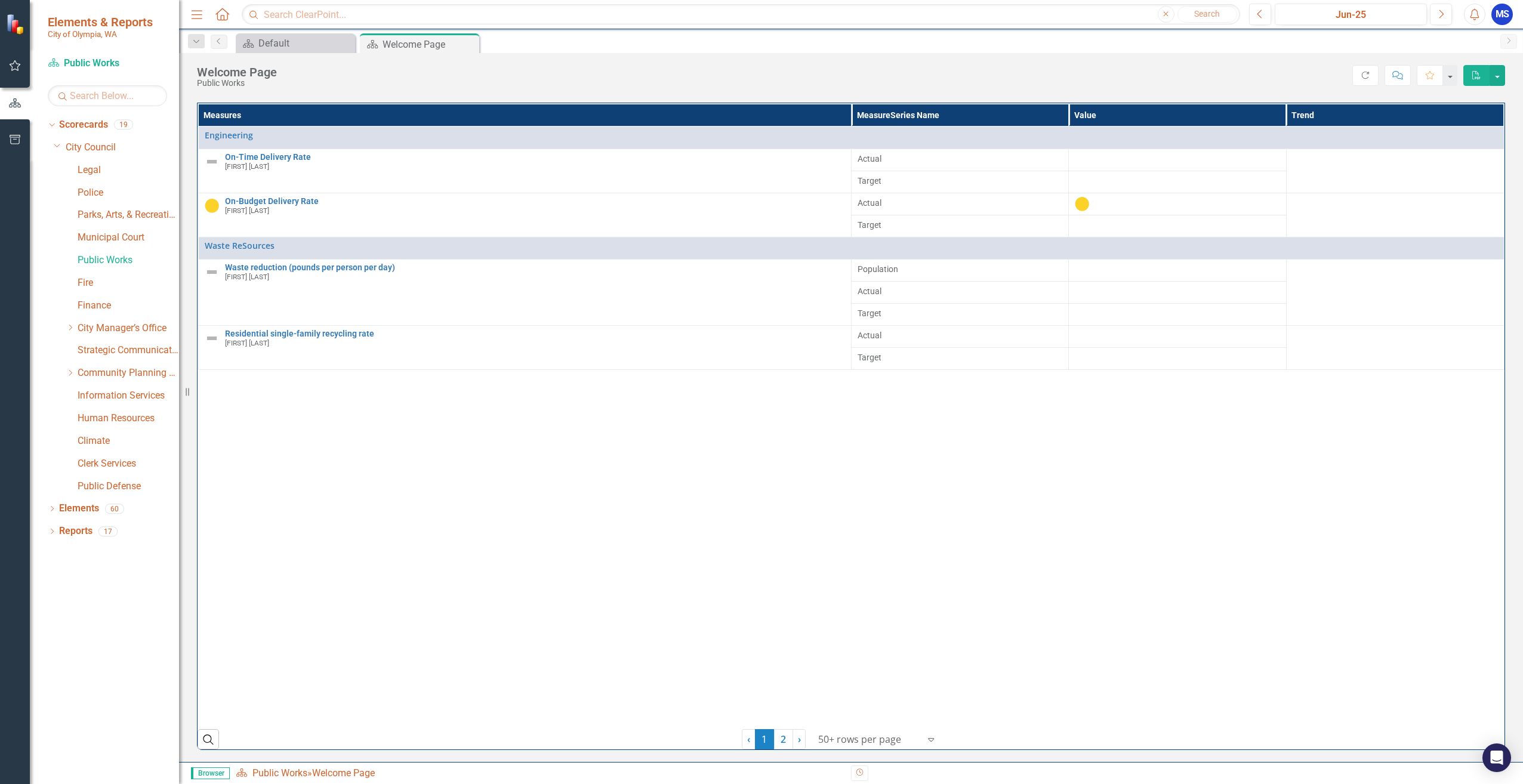 scroll, scrollTop: 0, scrollLeft: 0, axis: both 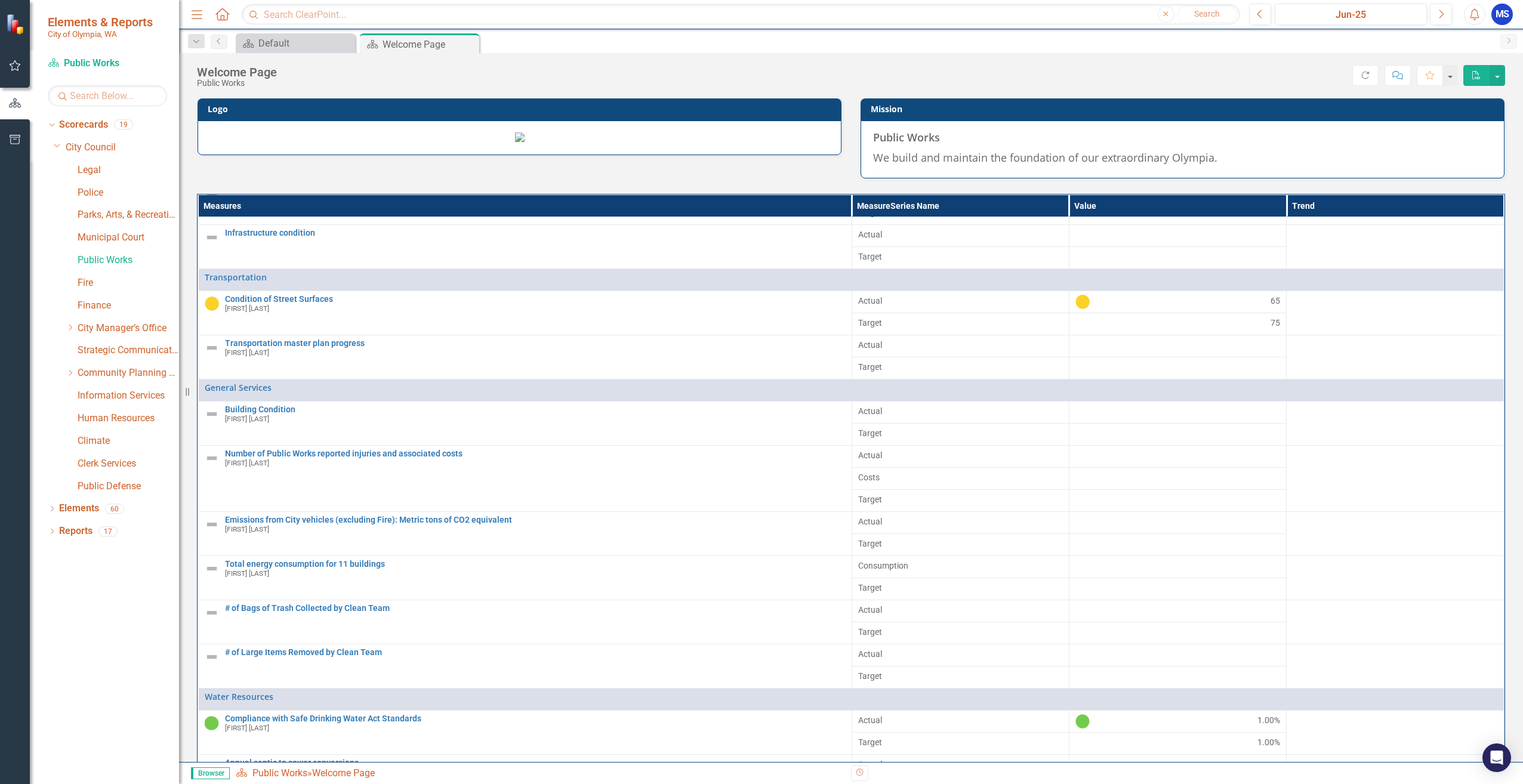 click on "Dropdown" at bounding box center (52, 510) 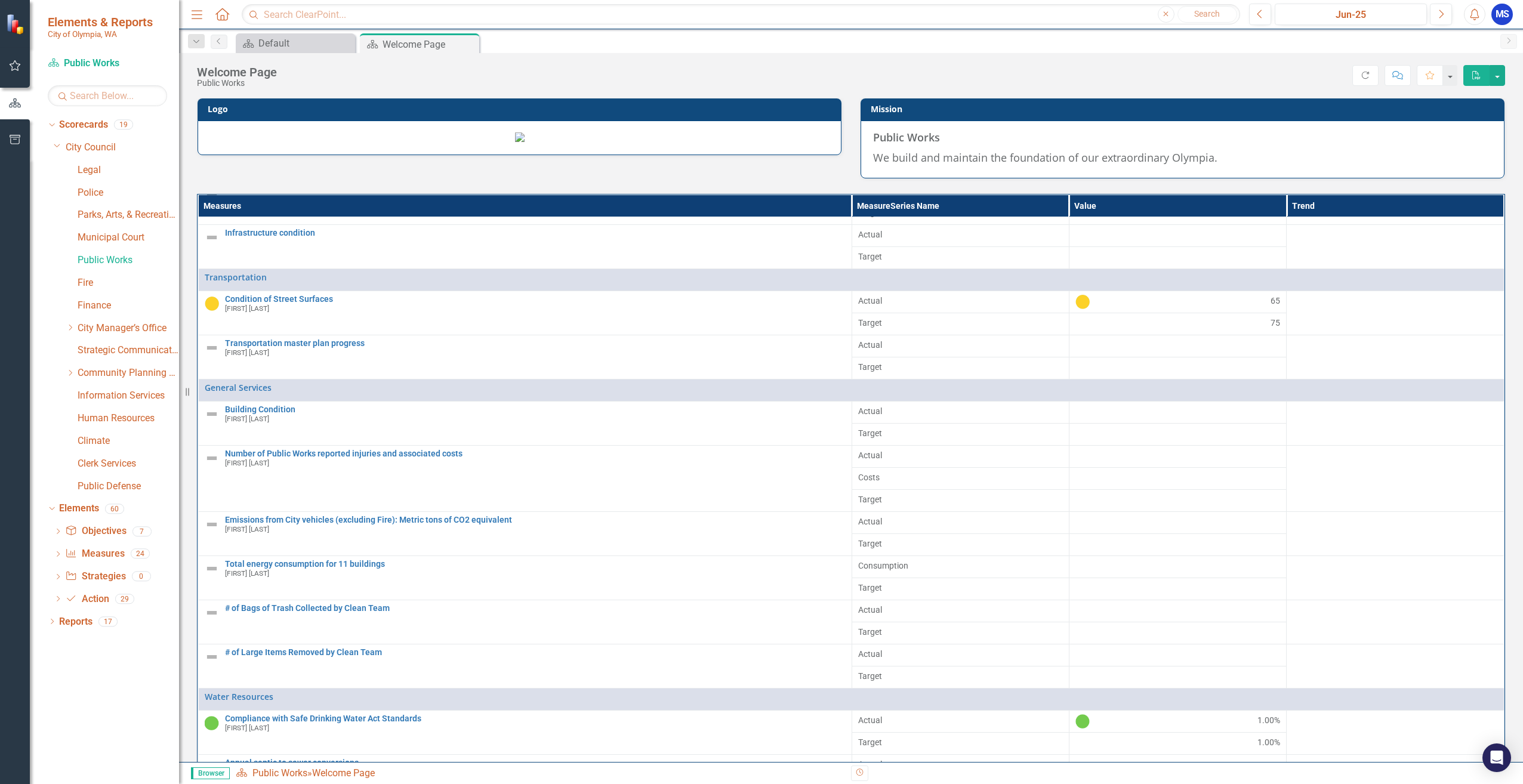 click on "Measure Measures 24" at bounding box center (122, 555) 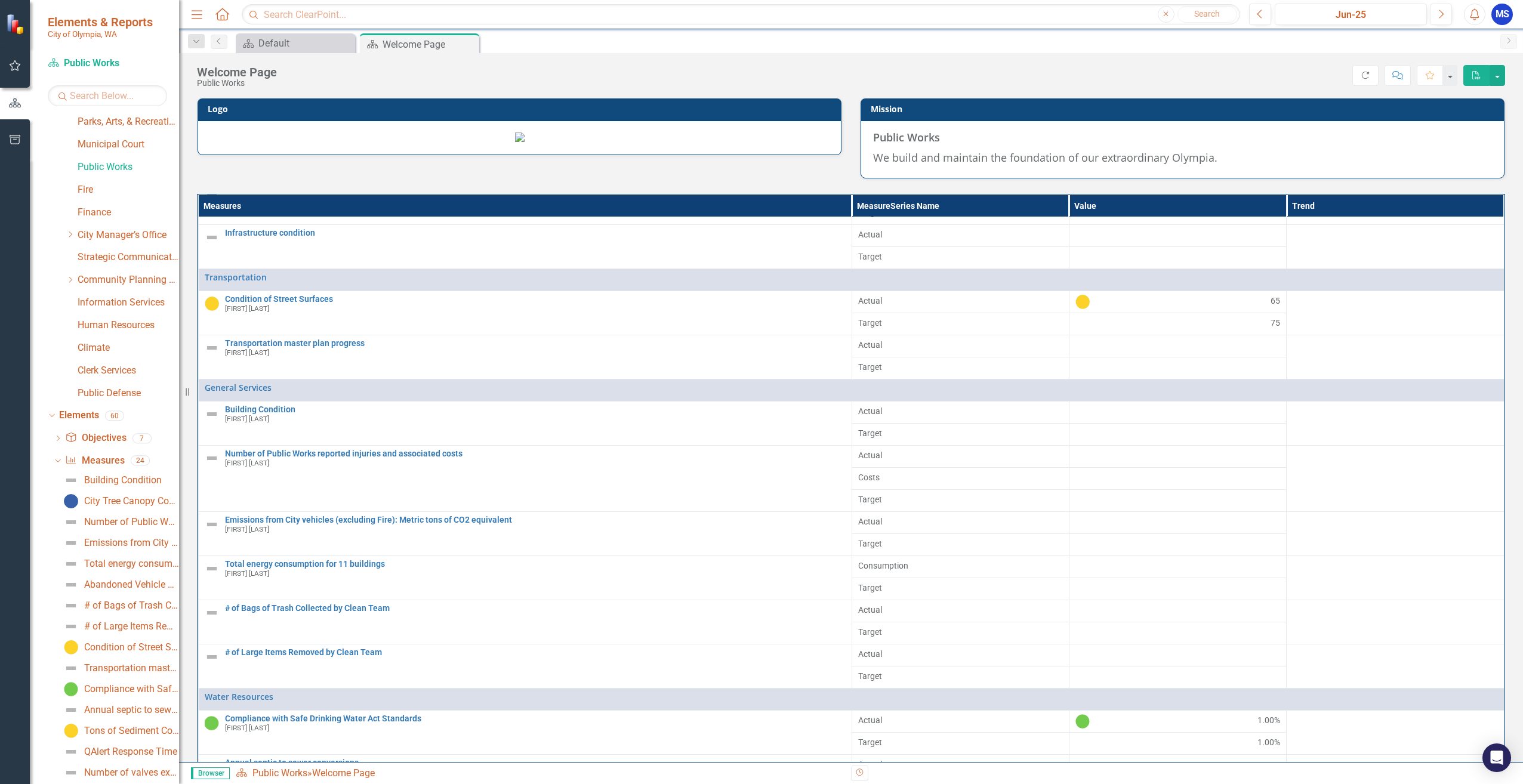 scroll, scrollTop: 119, scrollLeft: 0, axis: vertical 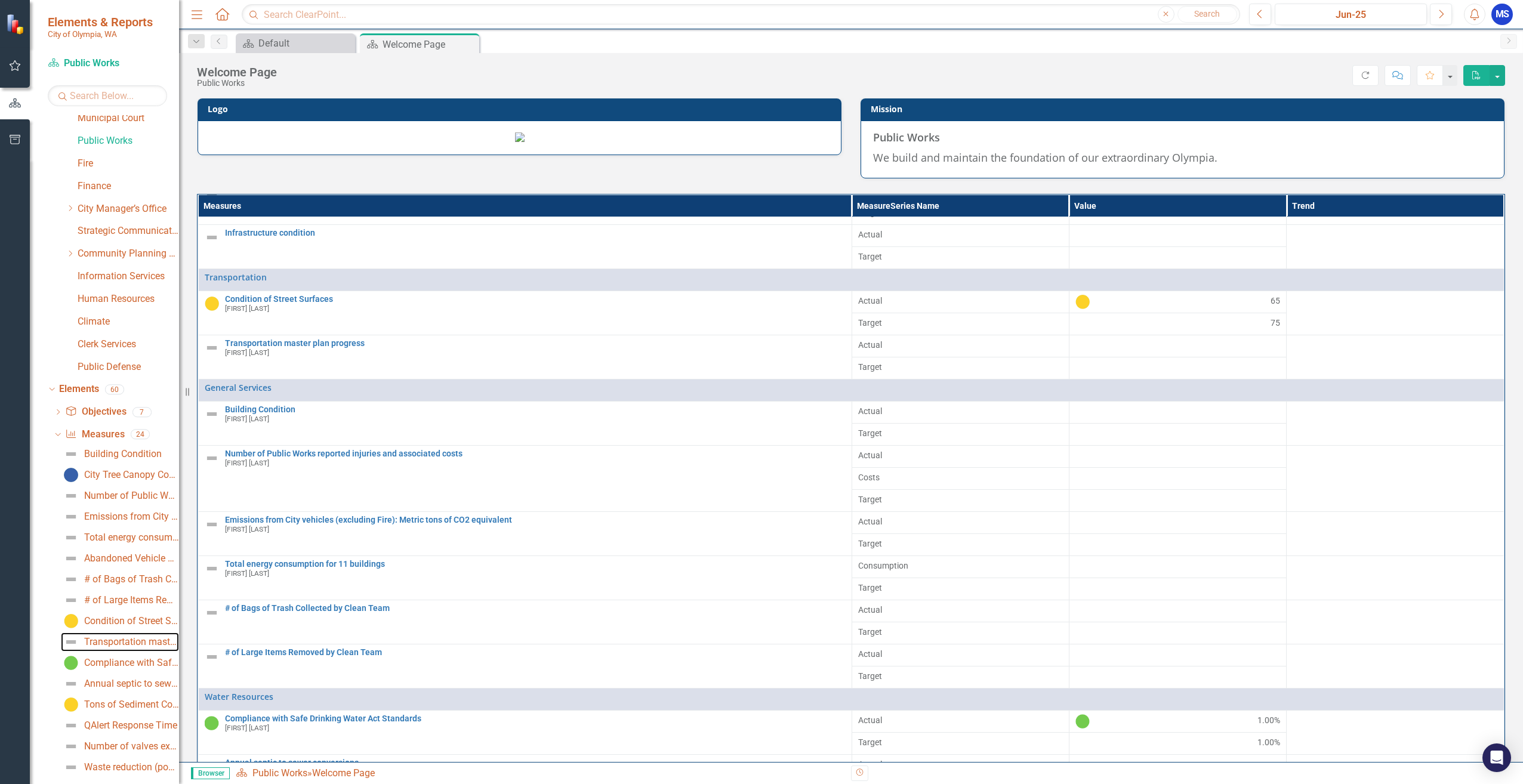 click on "Transportation master plan progress" at bounding box center [131, 642] 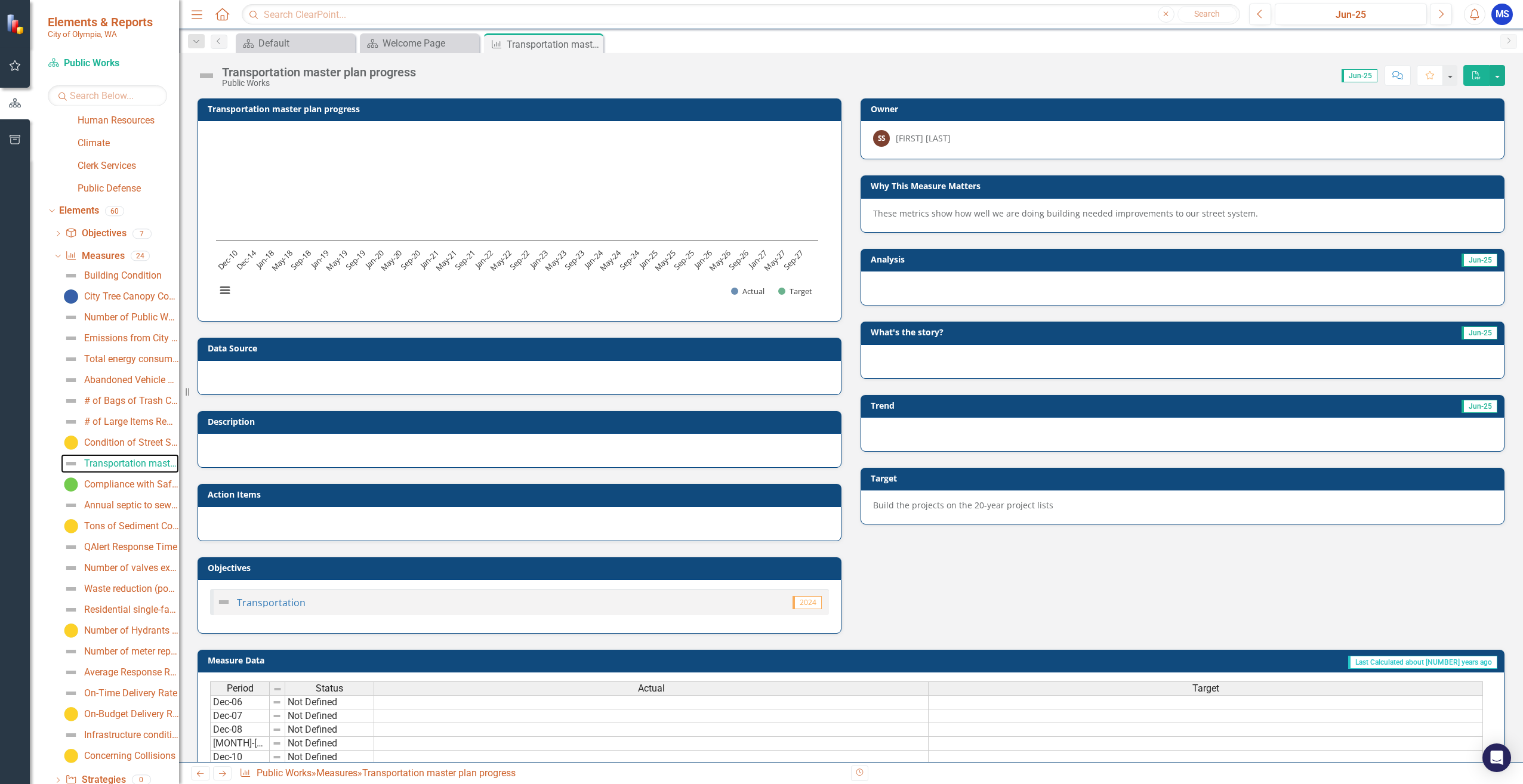 scroll, scrollTop: 298, scrollLeft: 0, axis: vertical 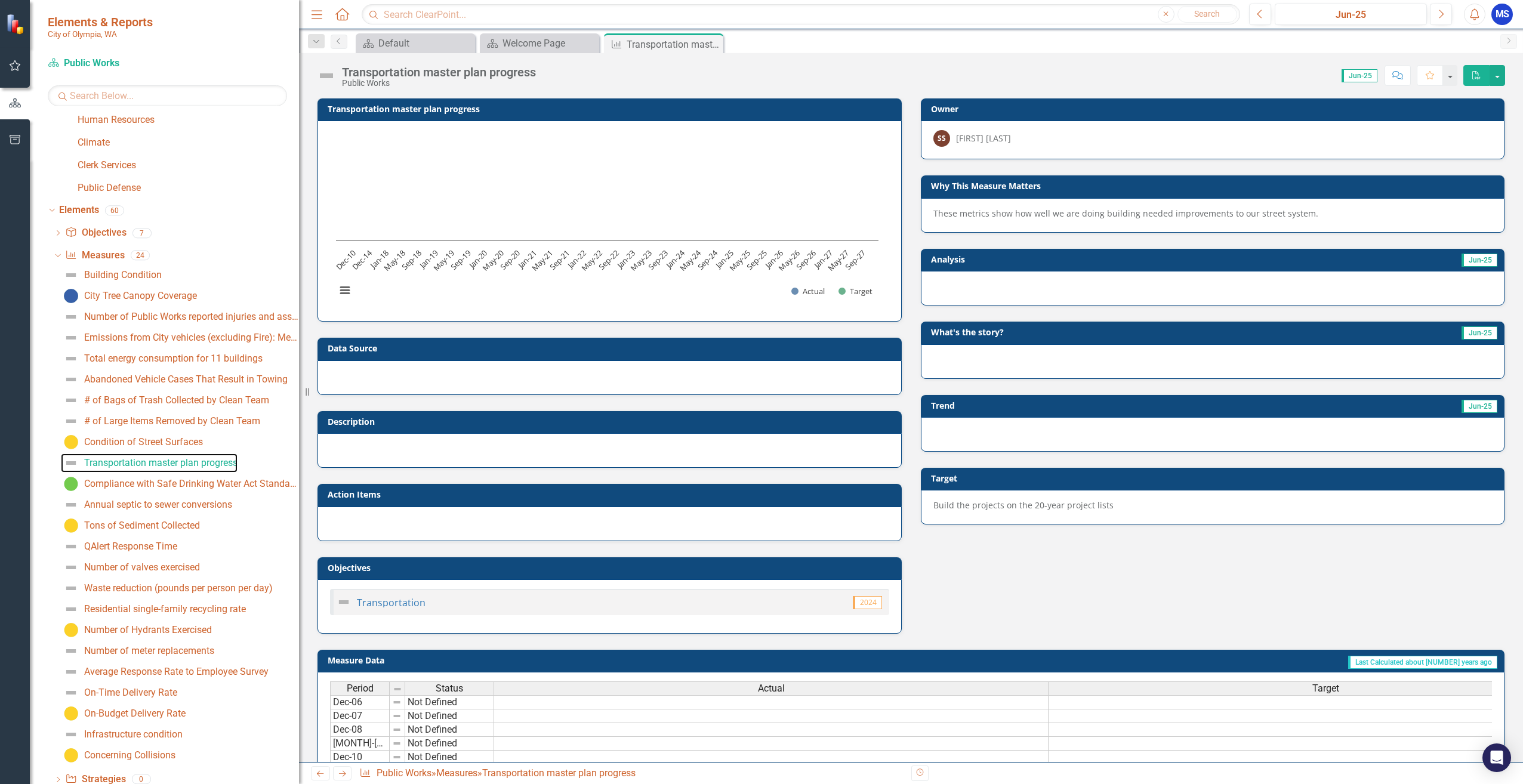 drag, startPoint x: 180, startPoint y: 562, endPoint x: 313, endPoint y: 529, distance: 137.03284 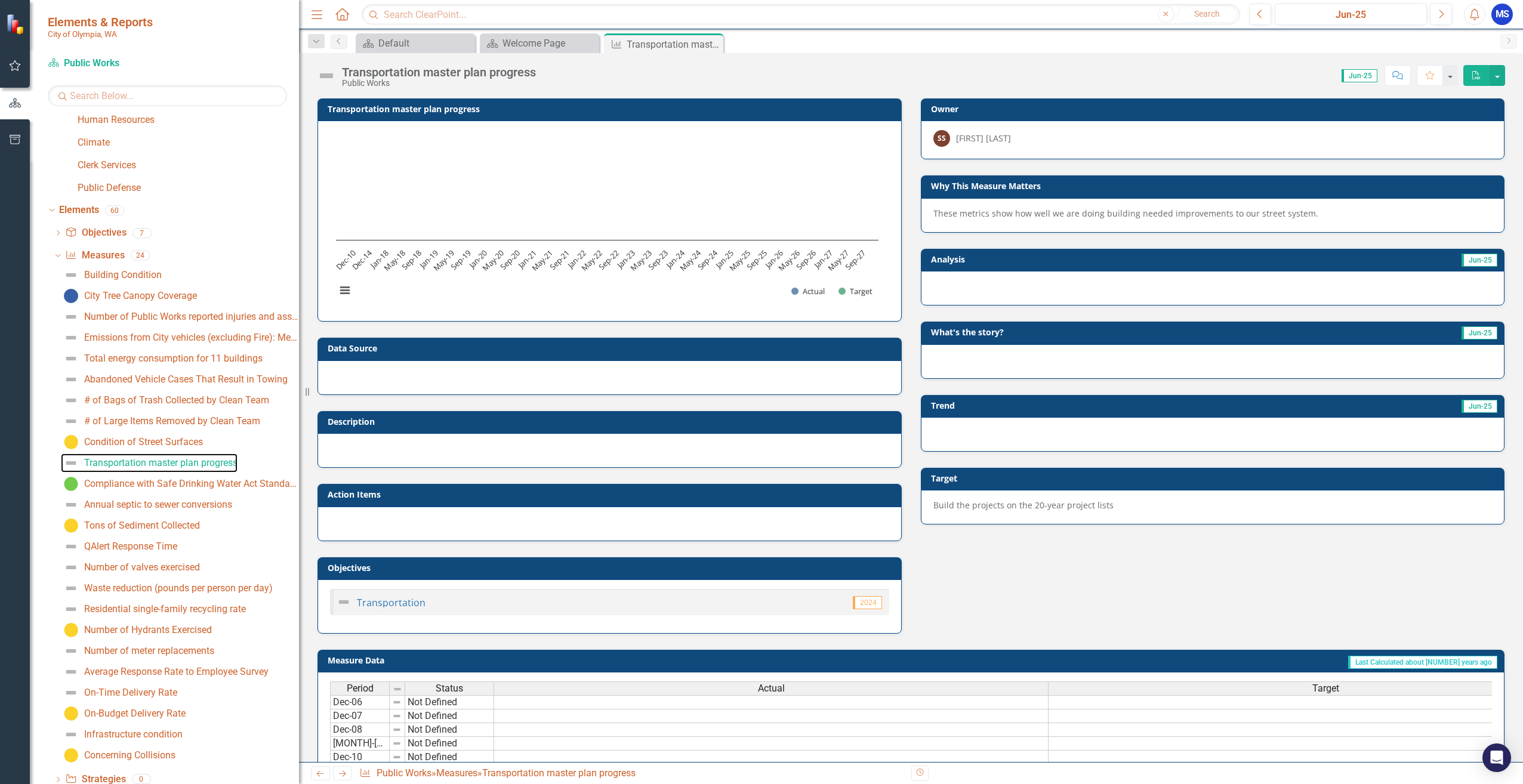 click on "Resize" at bounding box center [304, 392] 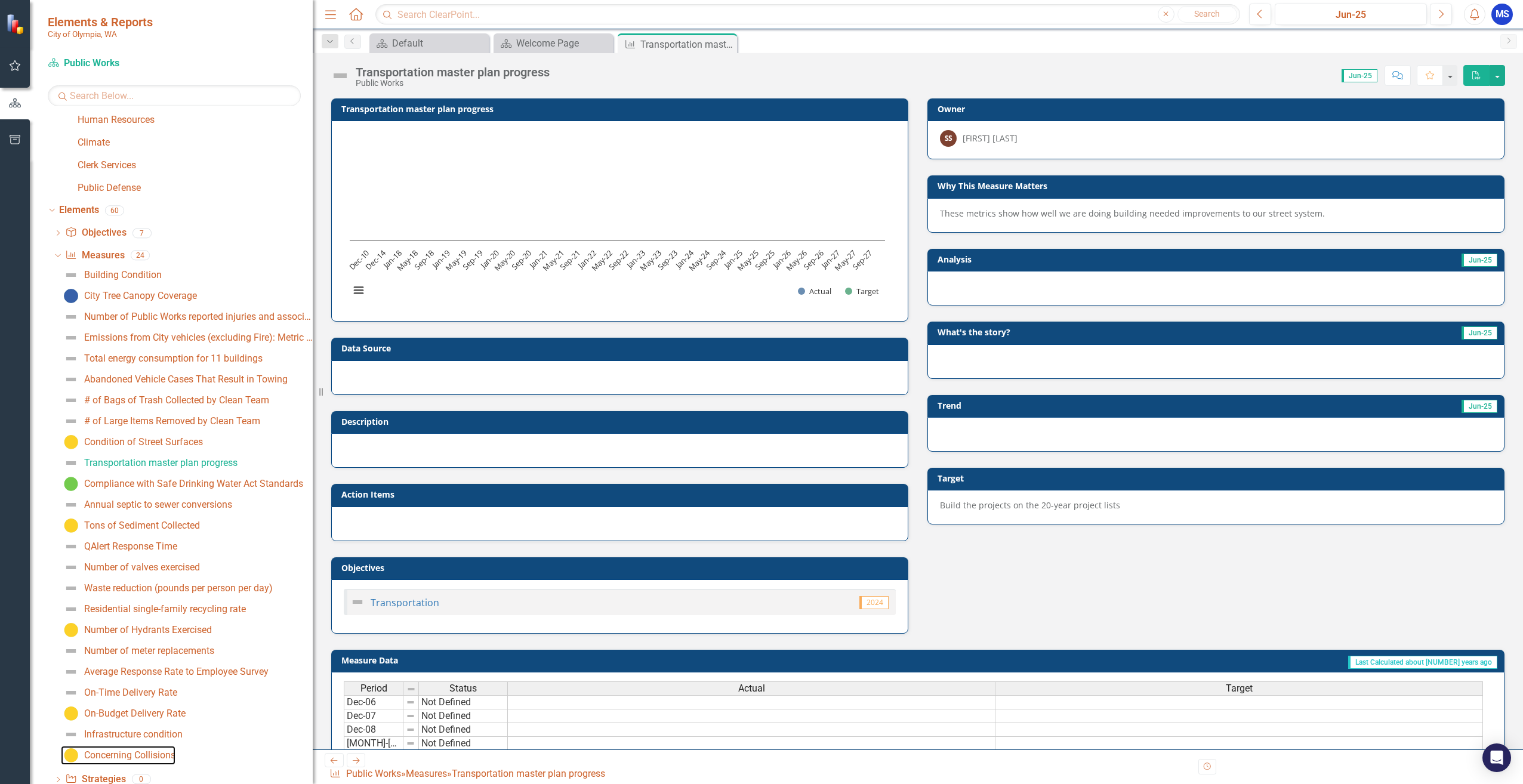 click on "Concerning Collisions" at bounding box center (130, 755) 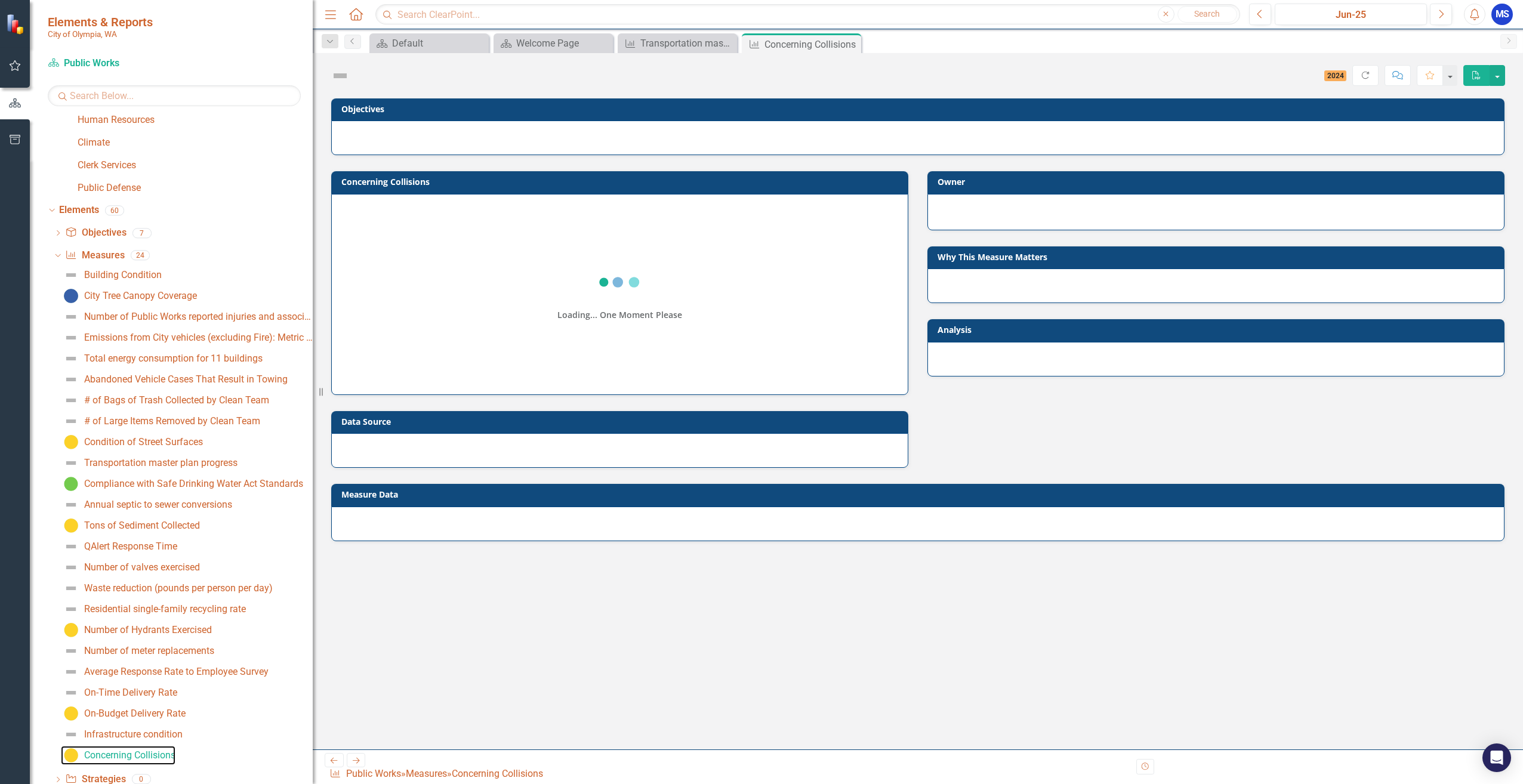 scroll, scrollTop: 279, scrollLeft: 0, axis: vertical 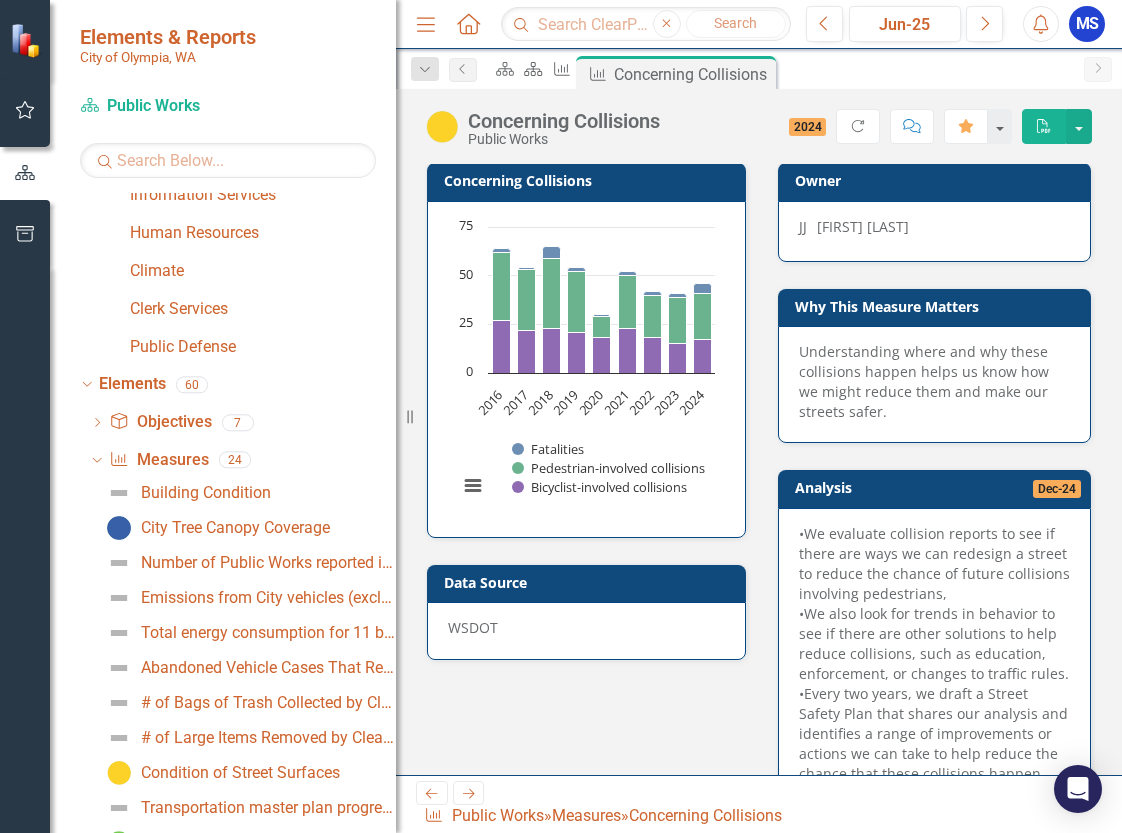 drag, startPoint x: 525, startPoint y: 426, endPoint x: 397, endPoint y: 413, distance: 128.65846 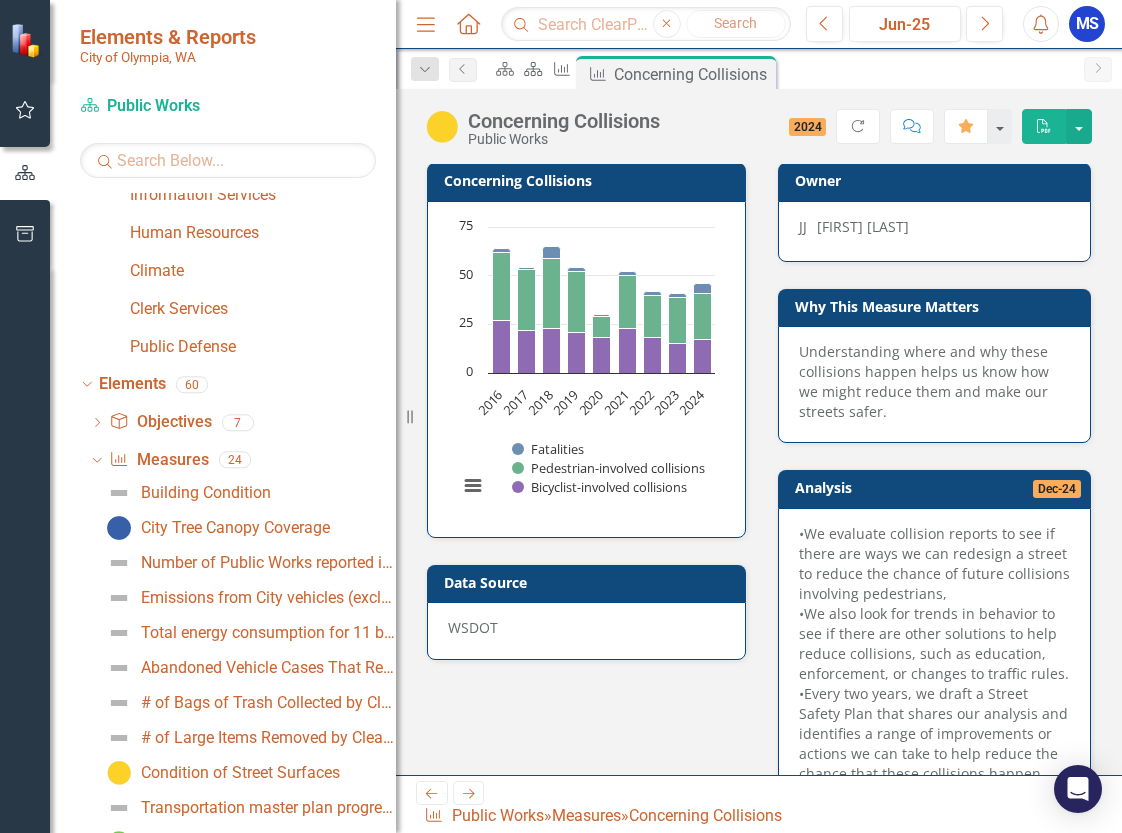 click on "Resize" at bounding box center (404, 416) 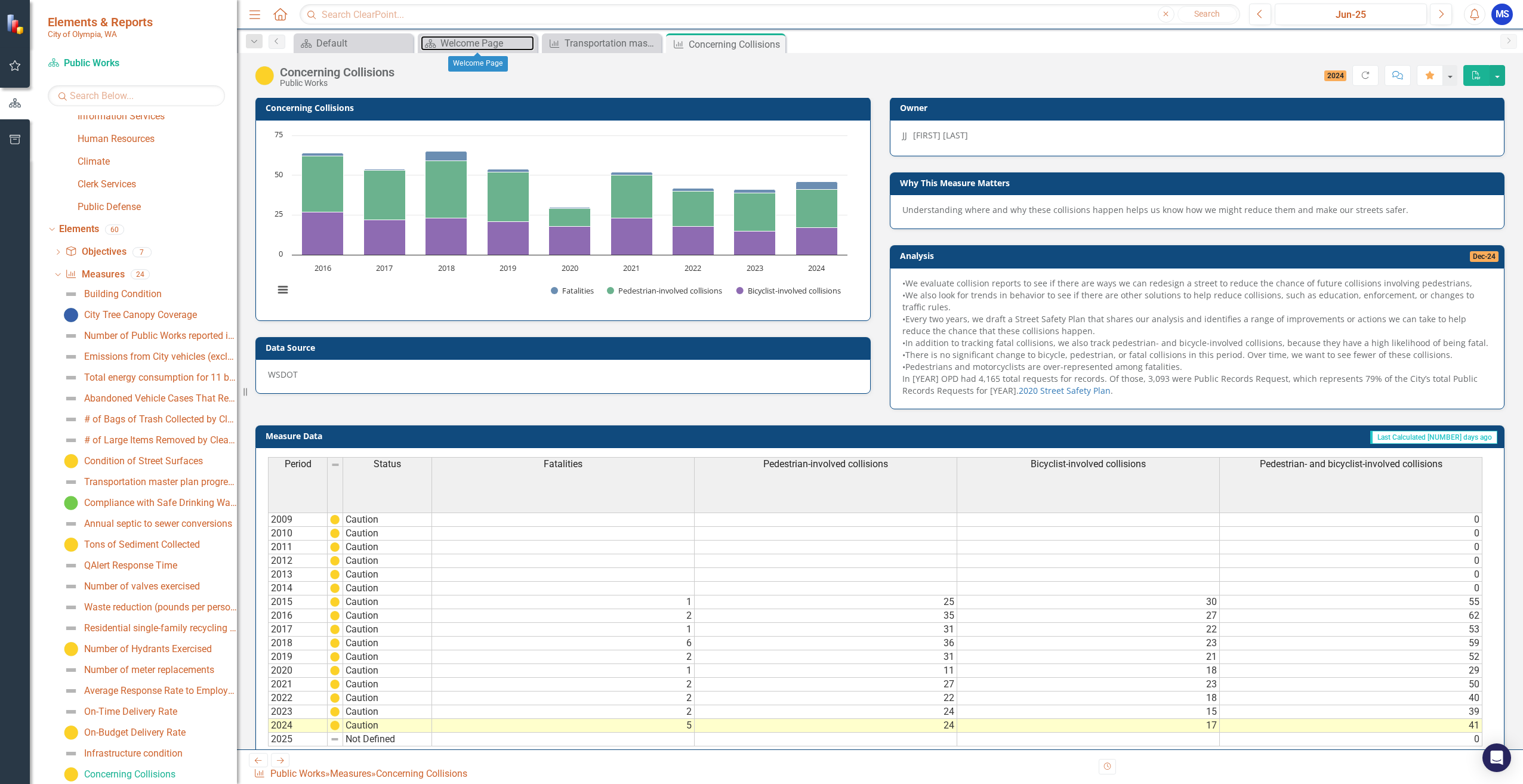 click on "Welcome Page" at bounding box center (487, 43) 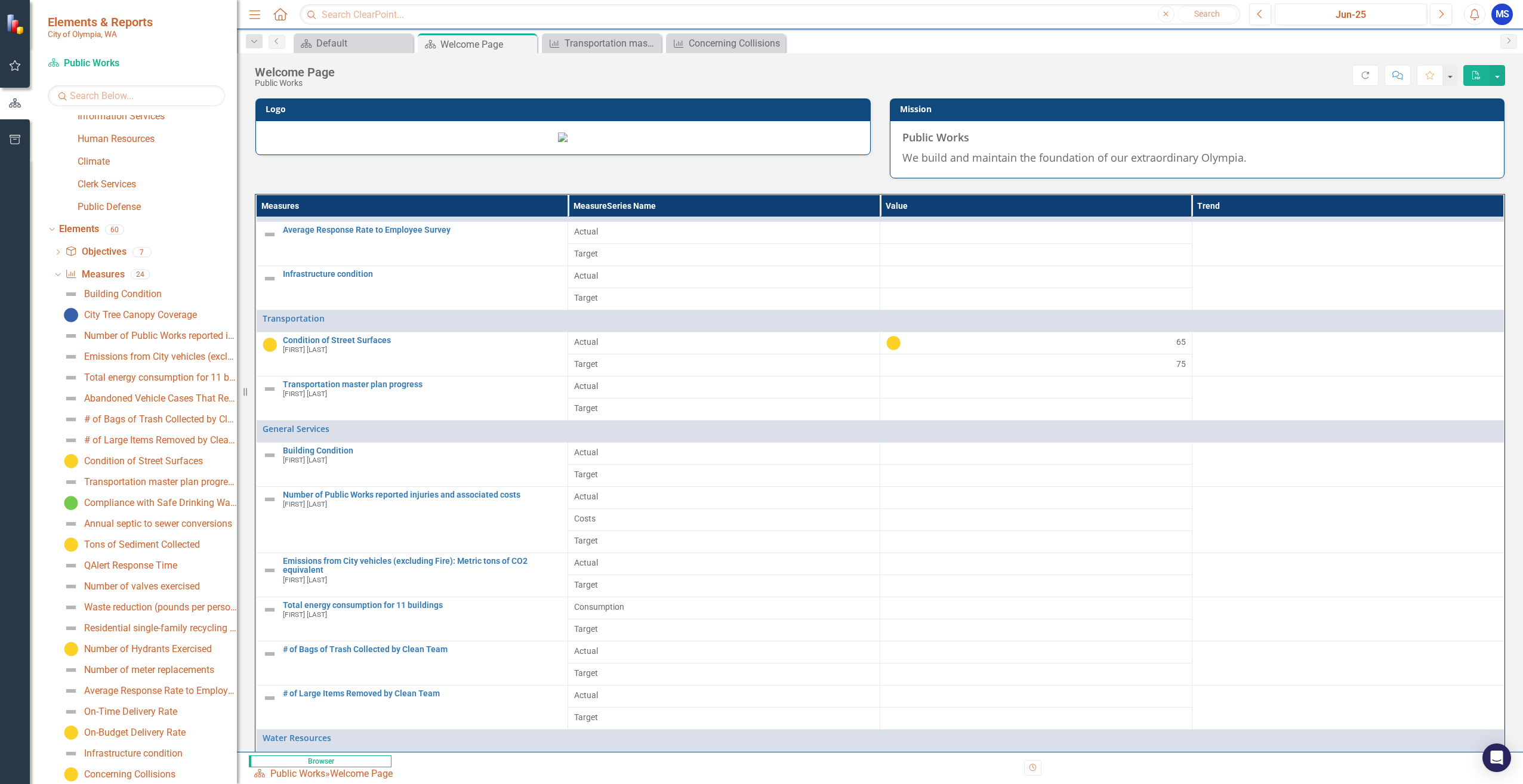 scroll, scrollTop: 0, scrollLeft: 0, axis: both 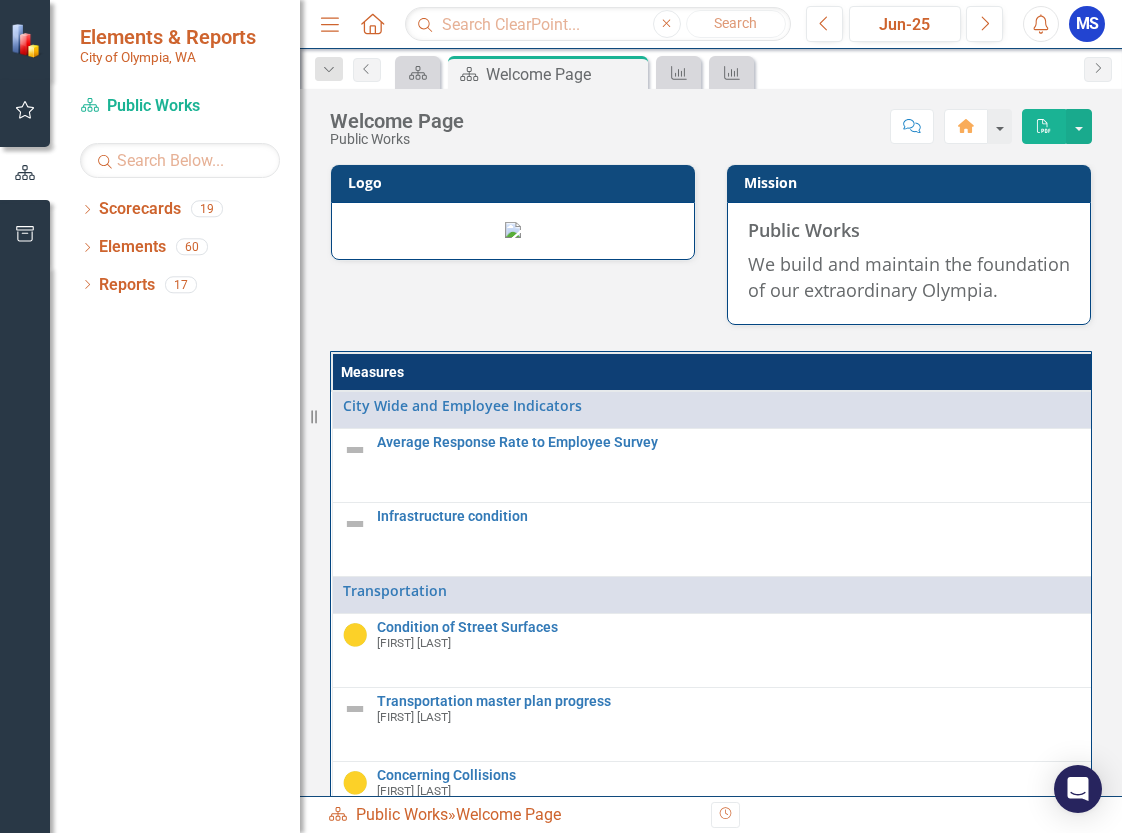 click on "MS" at bounding box center (1087, 24) 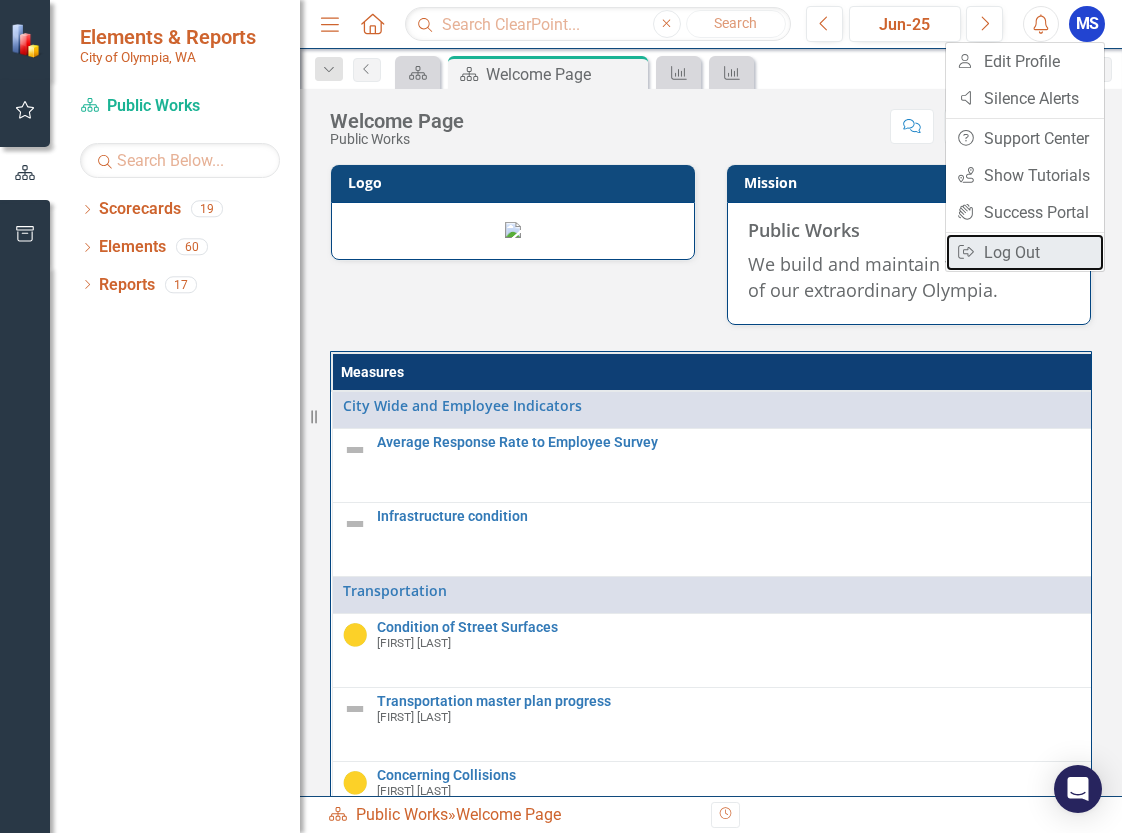 click on "Logout Log Out" at bounding box center [1025, 252] 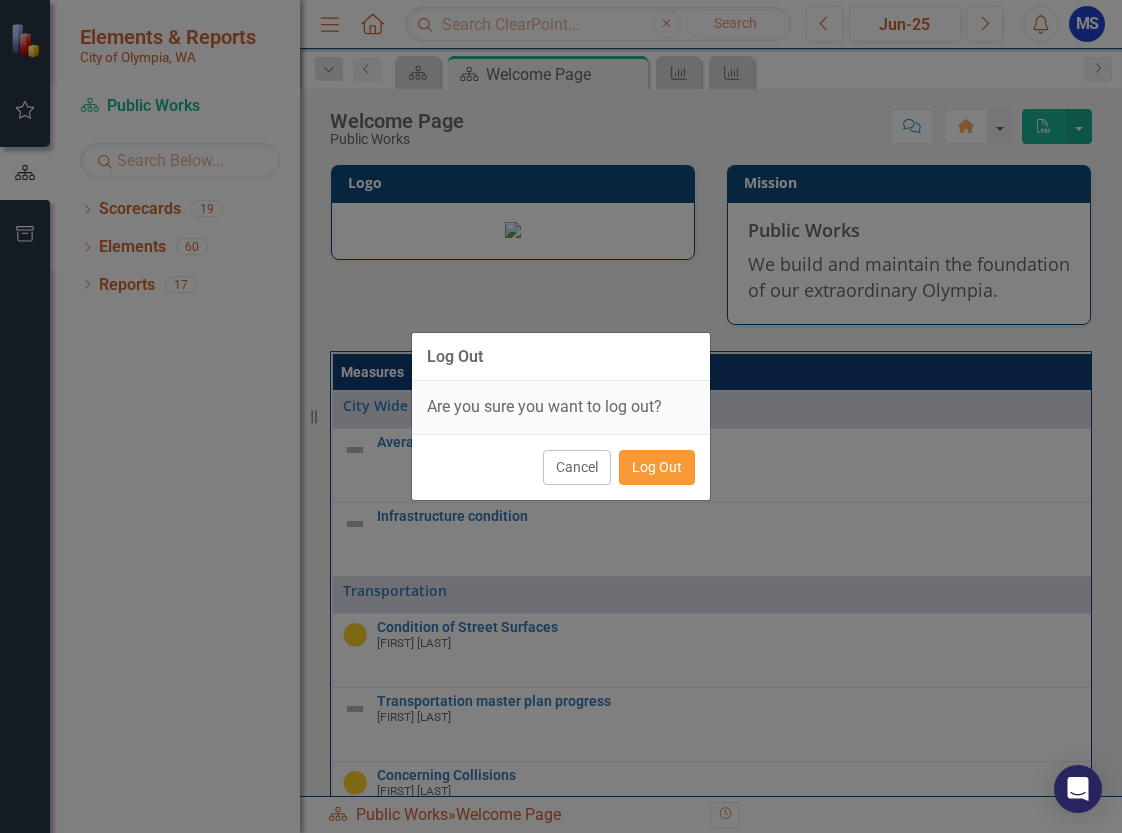 click on "Log Out" at bounding box center [657, 467] 